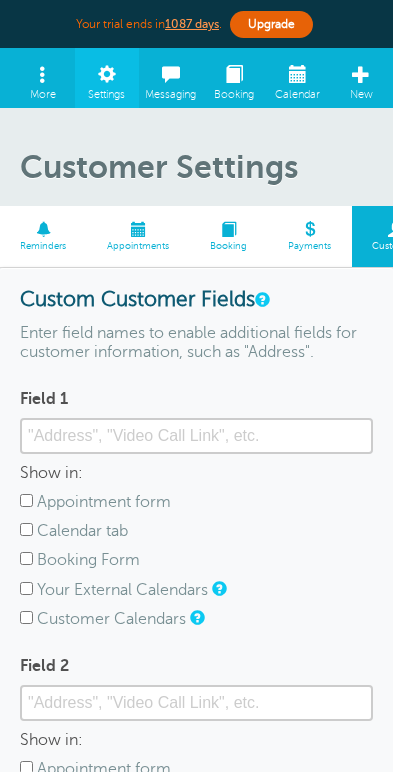 scroll, scrollTop: 0, scrollLeft: 0, axis: both 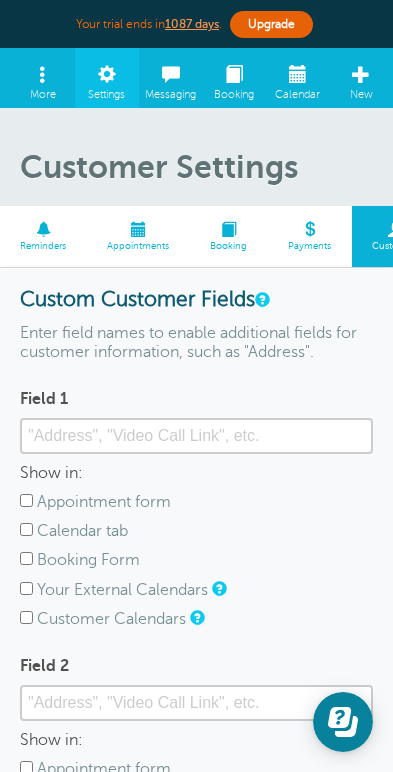click on "Payments" at bounding box center (310, 247) 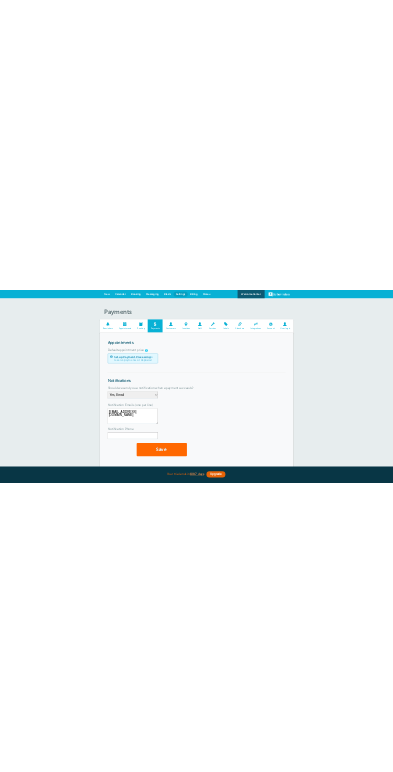 scroll, scrollTop: 0, scrollLeft: 0, axis: both 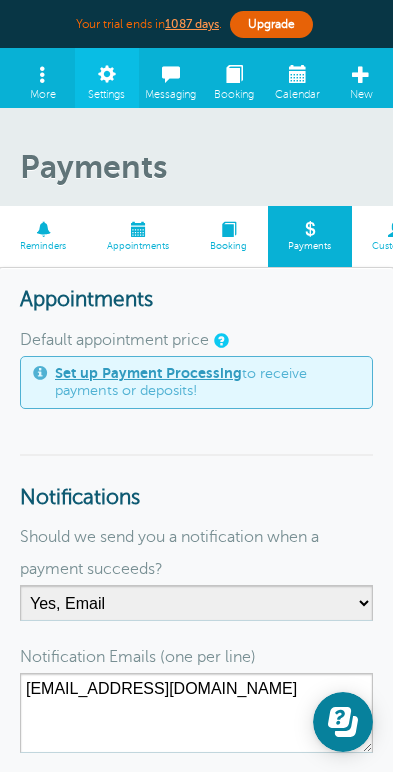 click at bounding box center (396, 229) 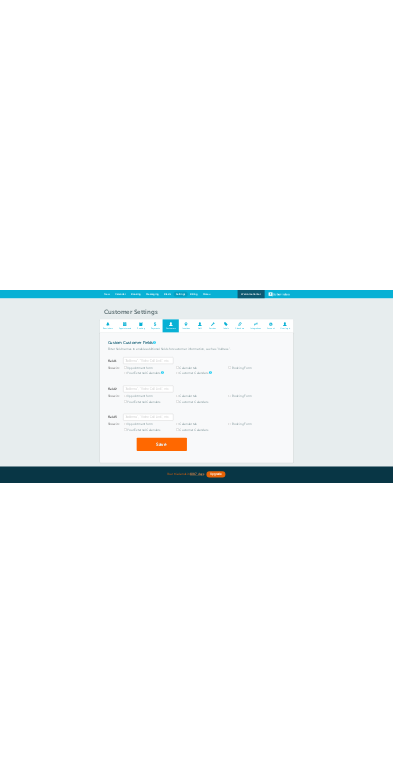 scroll, scrollTop: 0, scrollLeft: 0, axis: both 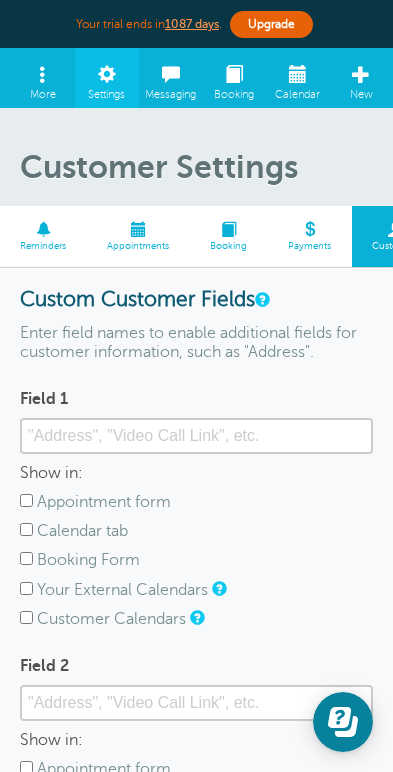 click on "Services" at bounding box center [624, 247] 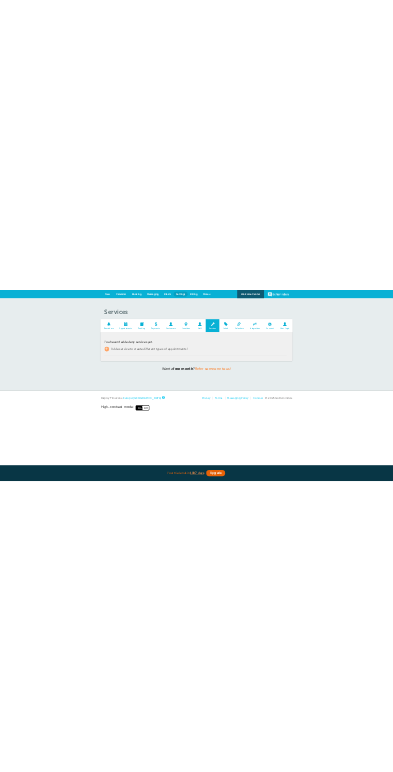 scroll, scrollTop: 0, scrollLeft: 0, axis: both 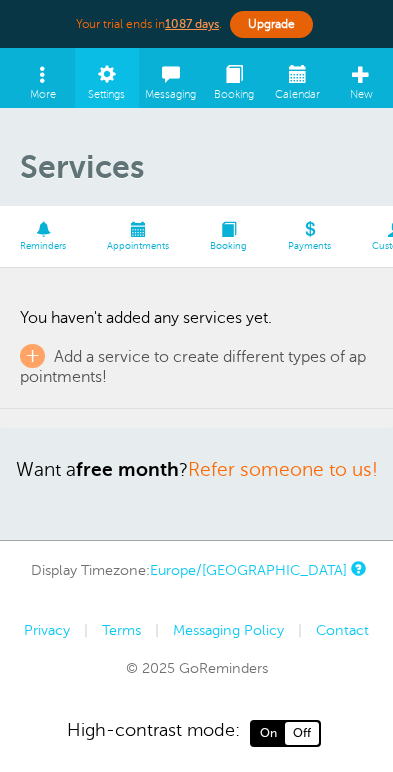 click on "Staff" at bounding box center (554, 236) 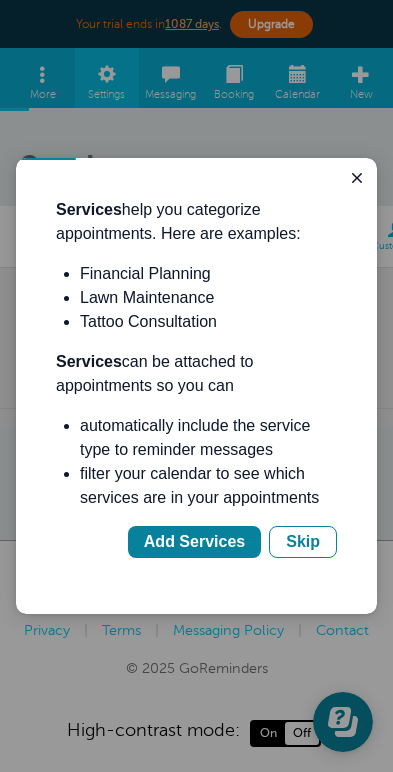 scroll, scrollTop: 0, scrollLeft: 0, axis: both 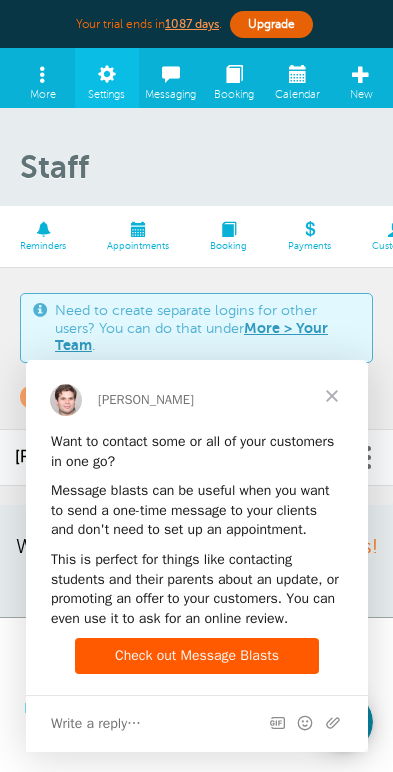 click at bounding box center (331, 396) 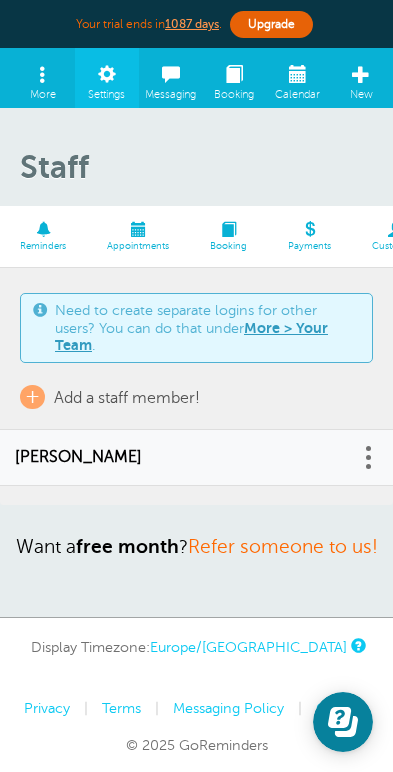 click on "Locations" at bounding box center [481, 247] 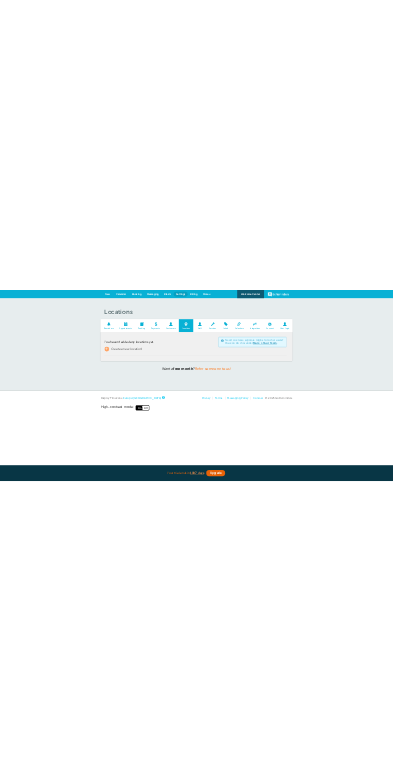 scroll, scrollTop: 0, scrollLeft: 0, axis: both 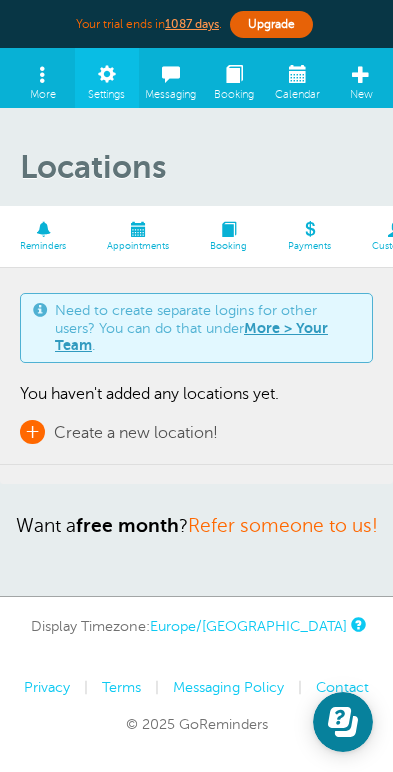 click on "Create a new location!" at bounding box center [136, 433] 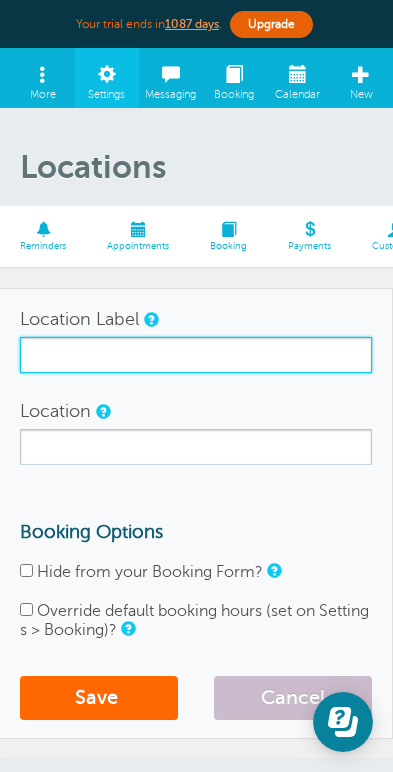 click on "Location Label" at bounding box center (196, 355) 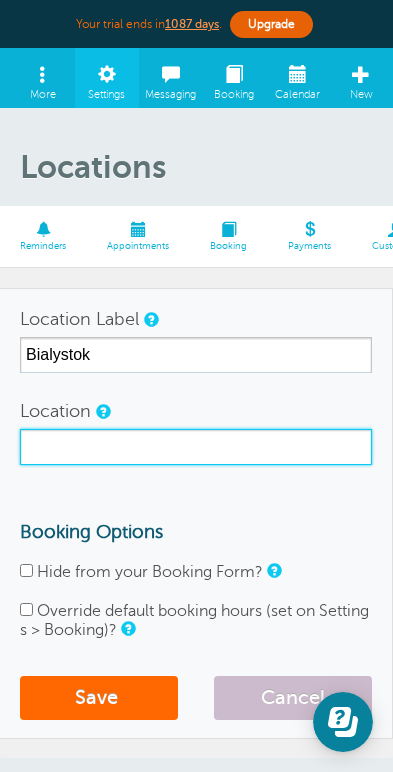 drag, startPoint x: 677, startPoint y: 395, endPoint x: 674, endPoint y: 405, distance: 10.440307 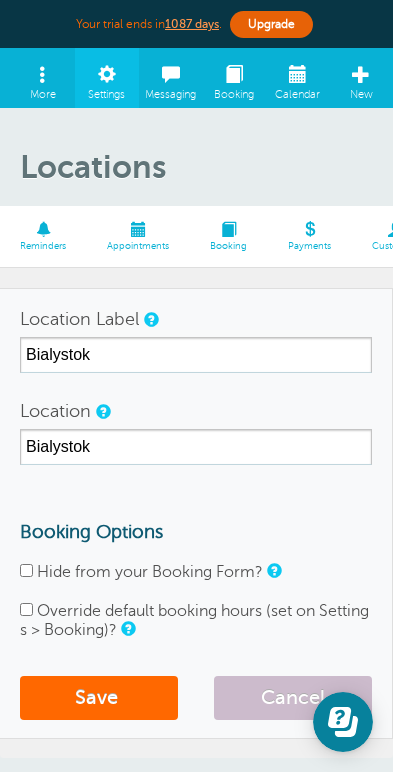 click on "Override default booking hours (set on Settings > Booking)?" at bounding box center (194, 620) 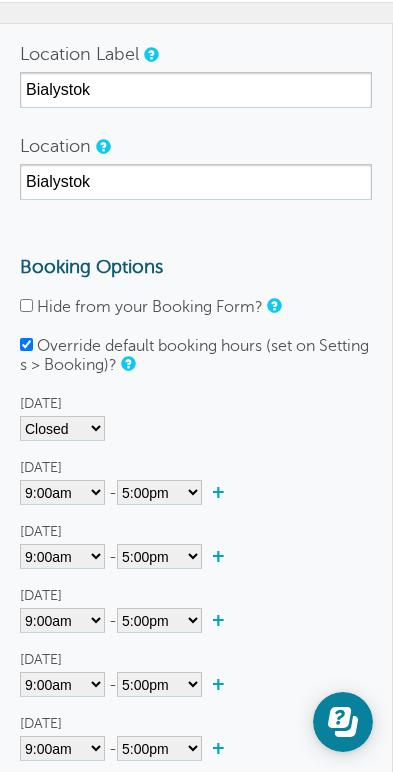 scroll, scrollTop: 266, scrollLeft: 0, axis: vertical 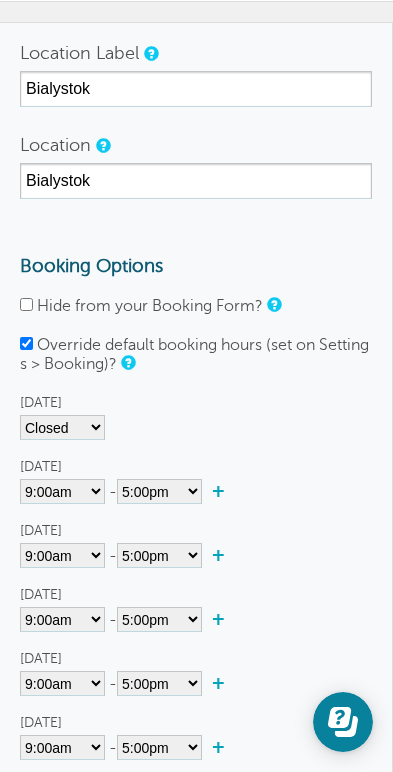 click on "Save" at bounding box center (99, 880) 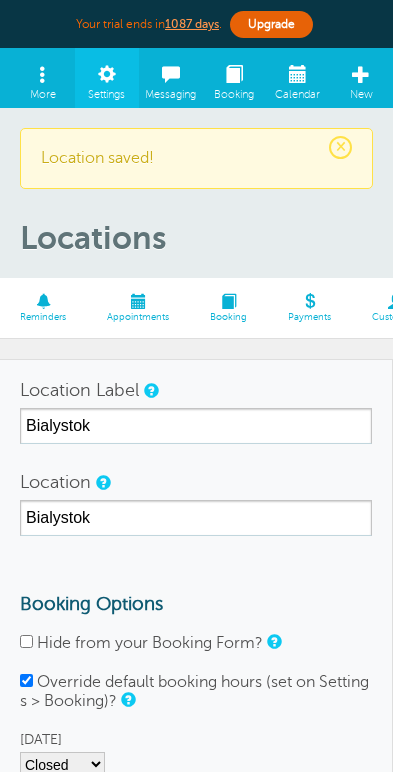 scroll, scrollTop: 0, scrollLeft: 0, axis: both 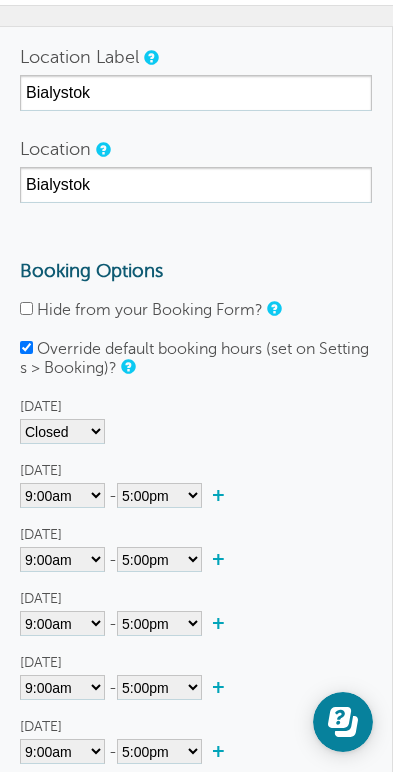 drag, startPoint x: 630, startPoint y: 390, endPoint x: 544, endPoint y: 390, distance: 86 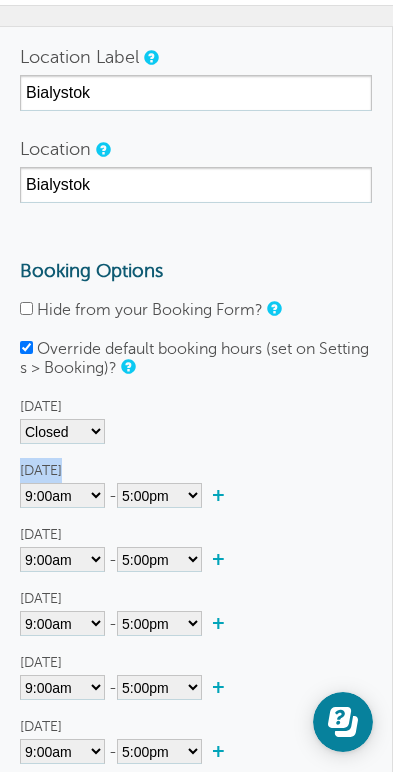 click on "Location Label
Bialystok
Location
Bialystok
Booking Options
Hide from your Booking Form?
Override default booking hours (set on Settings > Booking)?
Sunday
Closed
12:00am
12:15am
12:30am
12:45am
1:00am 1:15am 1:30am 1:45am 2:00am 2:15am +" at bounding box center (196, 475) 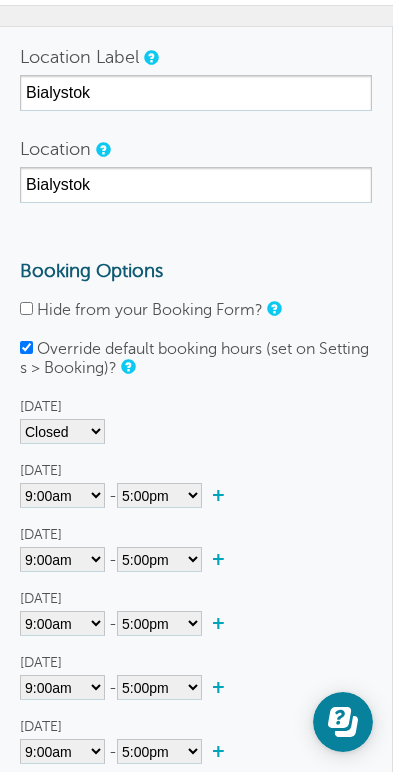 click on "Sunday
Closed
12:00am
12:15am
12:30am
12:45am
1:00am
1:15am
1:30am
1:45am
2:00am
2:15am
2:30am
2:45am
3:00am 3:15am 3:30am 3:45am 4:00am 4:15am 4:30am 4:45am +" at bounding box center [196, 611] 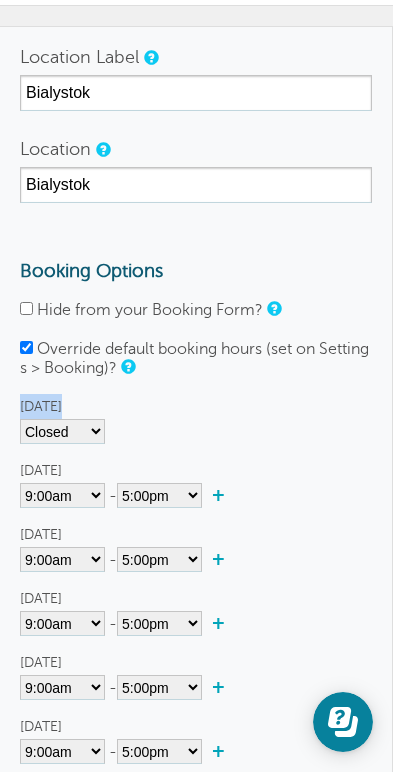 click on "Sunday
Closed
12:00am
12:15am
12:30am
12:45am
1:00am
1:15am
1:30am
1:45am
2:00am
2:15am
2:30am
2:45am
3:00am
3:15am 3:30am +" at bounding box center (196, 419) 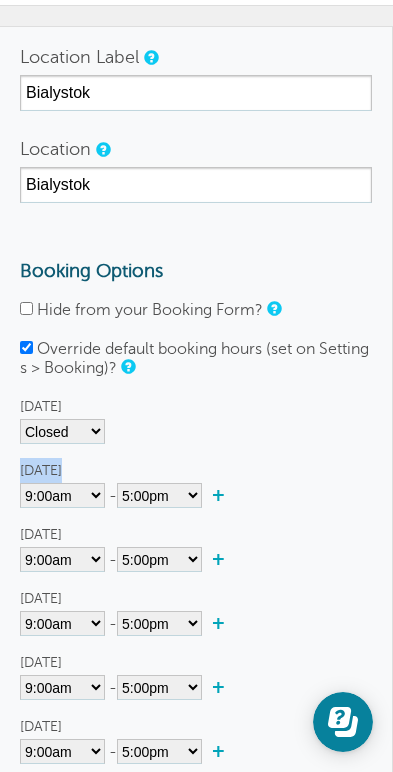 drag, startPoint x: 567, startPoint y: 387, endPoint x: 629, endPoint y: 387, distance: 62 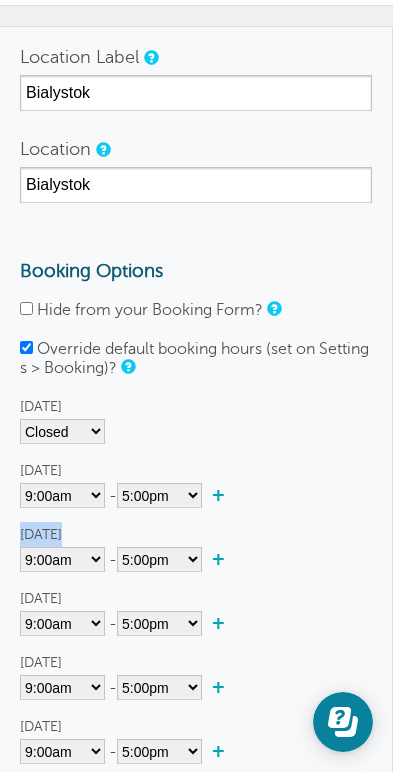 drag, startPoint x: 559, startPoint y: 455, endPoint x: 639, endPoint y: 452, distance: 80.05623 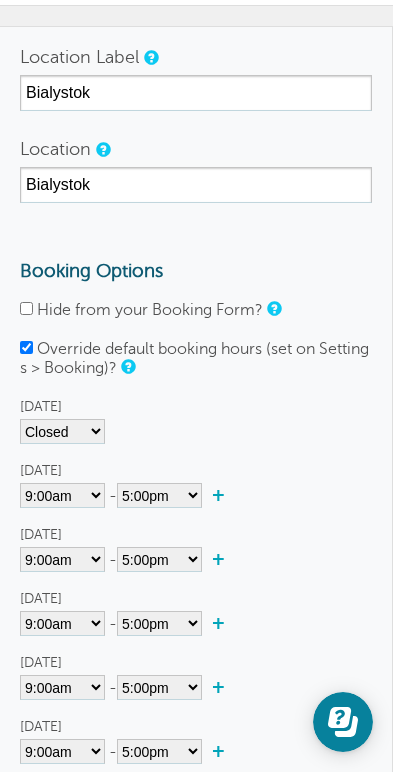 click on "Wednesday
Closed
12:00am
12:15am
12:30am
12:45am
1:00am
1:15am
1:30am
1:45am
2:00am
2:15am
2:30am
2:45am
3:00am
3:15am 3:30am" at bounding box center (196, 611) 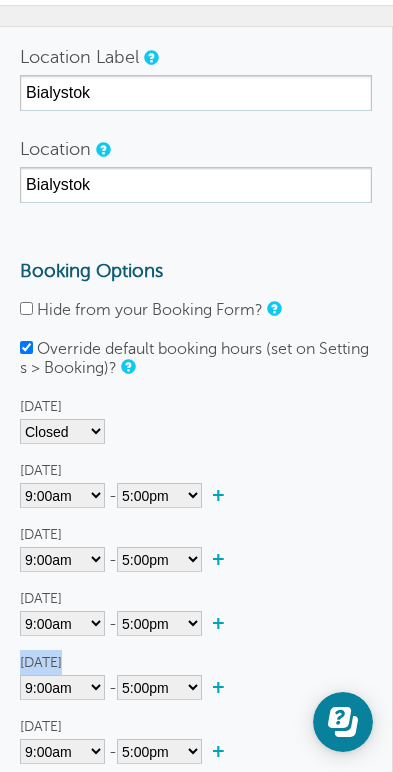 drag, startPoint x: 632, startPoint y: 580, endPoint x: 558, endPoint y: 576, distance: 74.10803 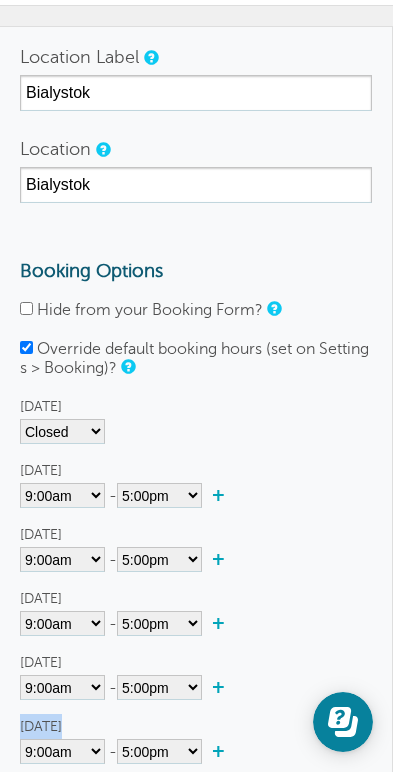 click on "Friday
Closed
12:00am
12:15am
12:30am
12:45am
1:00am
1:15am
1:30am
1:45am
2:00am
2:15am
2:30am
2:45am
3:00am
3:15am 3:30am +" at bounding box center [196, 739] 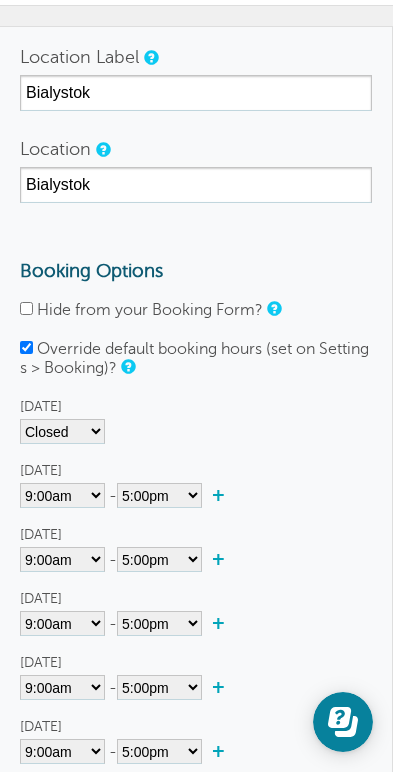 click on "[DATE]" at bounding box center (41, 790) 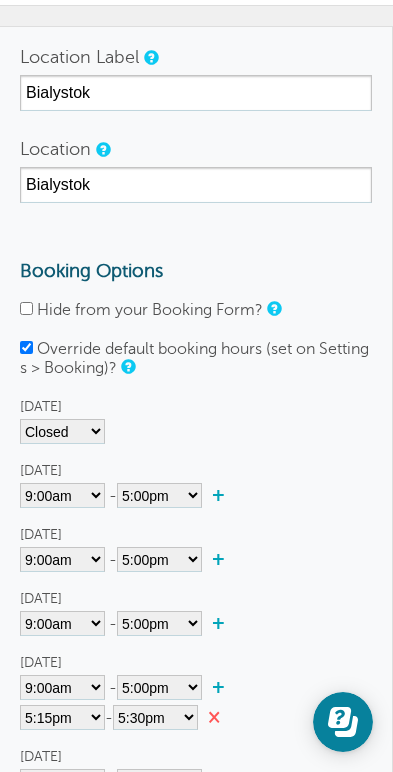 drag, startPoint x: 591, startPoint y: 639, endPoint x: 614, endPoint y: 639, distance: 23 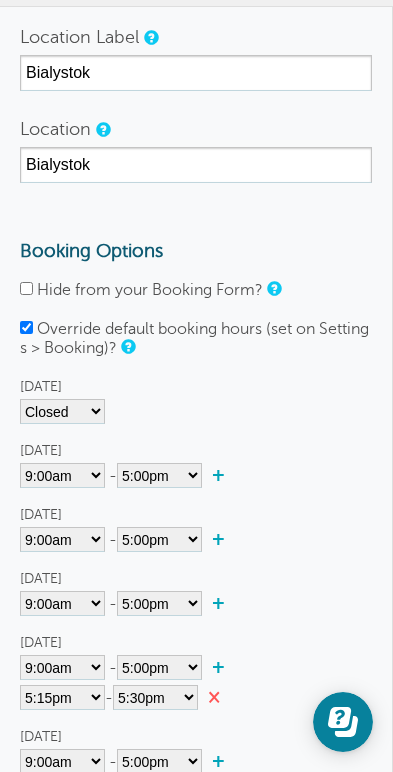 scroll, scrollTop: 133, scrollLeft: 0, axis: vertical 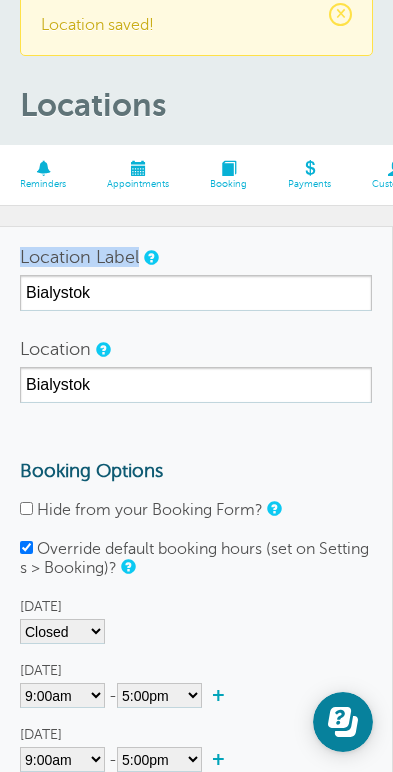 click on "Location Label
Bialystok
Location
Bialystok
Booking Options
Hide from your Booking Form?
Override default booking hours (set on Settings > Booking)?
Sunday
Closed
12:00am
12:15am
12:30am
12:45am
1:00am 1:15am 1:30am 1:45am 2:00am 2:15am +" at bounding box center (196, 690) 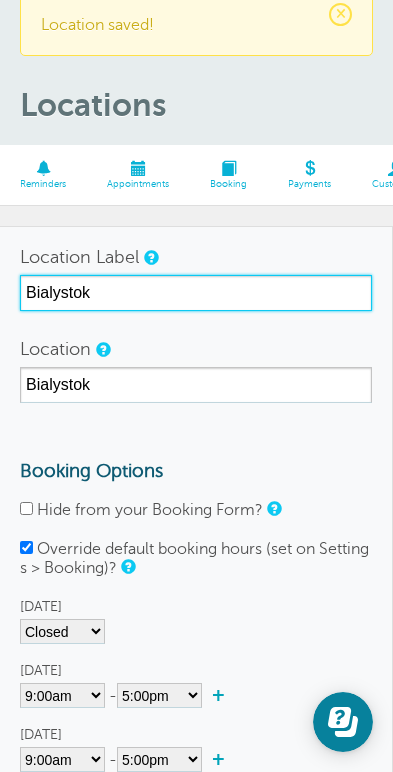 click on "Bialystok" at bounding box center (196, 293) 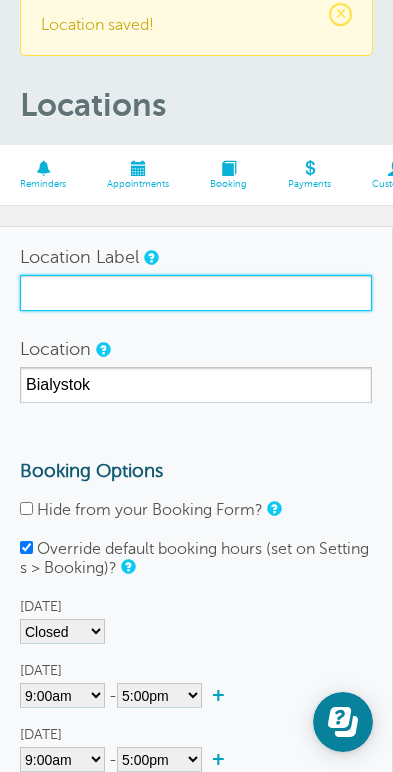 type 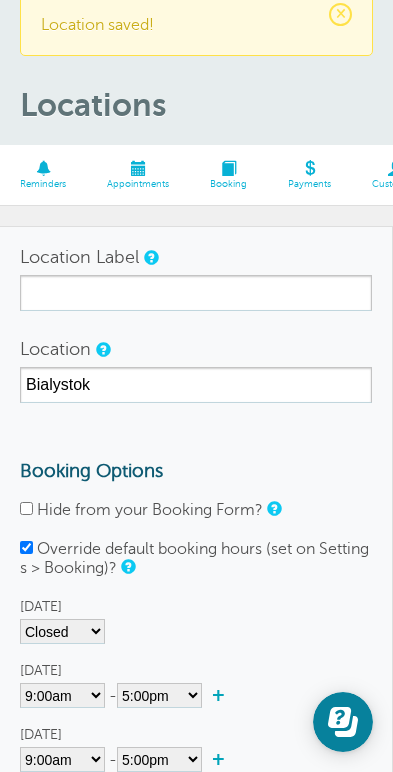 click on "Location Label
Location
Bialystok
Booking Options
Hide from your Booking Form?
Override default booking hours (set on Settings > Booking)?
Sunday
Closed
12:00am
12:15am
12:30am
12:45am
1:00am
1:15am + +" at bounding box center (196, 692) 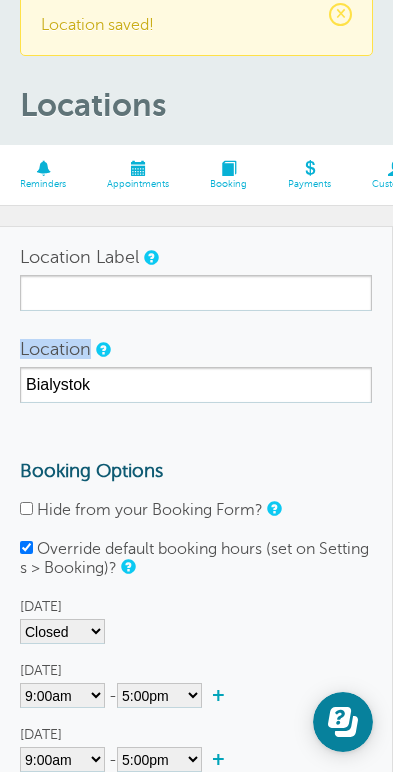 drag, startPoint x: 557, startPoint y: 288, endPoint x: 630, endPoint y: 285, distance: 73.061615 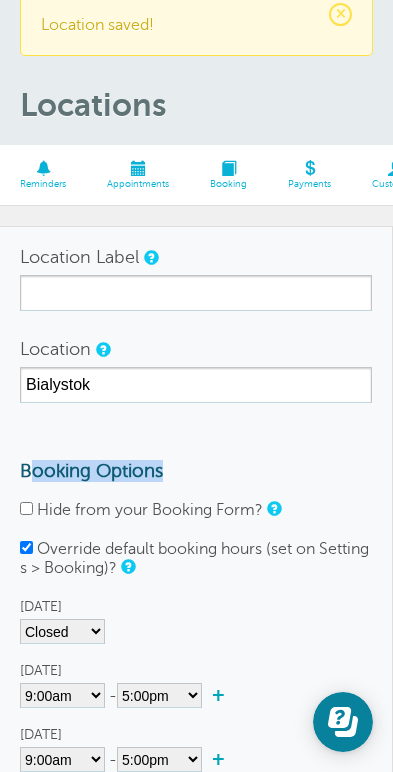 drag, startPoint x: 721, startPoint y: 406, endPoint x: 566, endPoint y: 408, distance: 155.01291 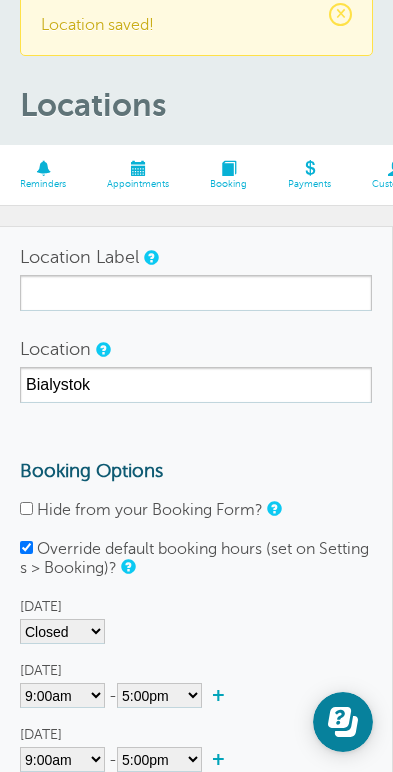click on "Location Label
Location
Bialystok
Booking Options
Hide from your Booking Form?
Override default booking hours (set on Settings > Booking)?
Sunday
Closed
12:00am
12:15am
12:30am
12:45am
1:00am 1:15am 1:30am 1:45am 2:00am 2:15am 2:30am + +" at bounding box center (196, 690) 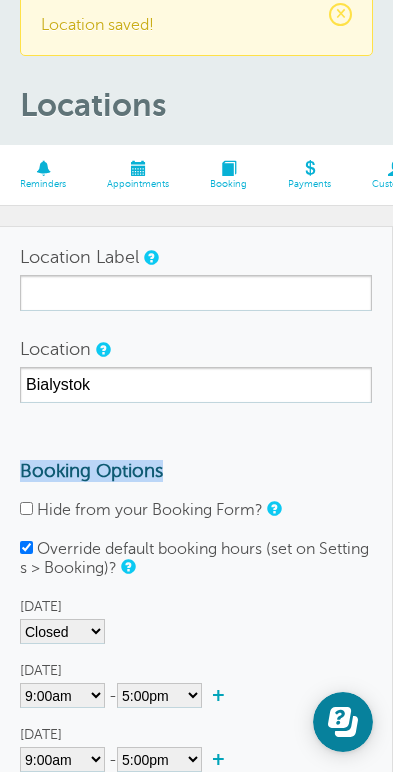 drag, startPoint x: 555, startPoint y: 406, endPoint x: 704, endPoint y: 412, distance: 149.12076 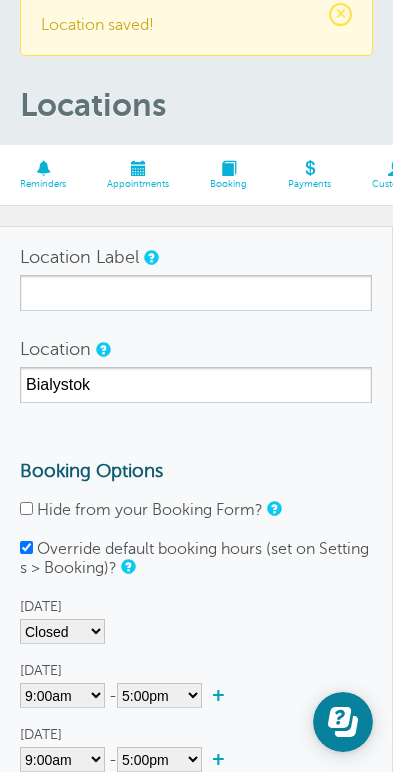 click on "Location Label
Location
Bialystok
Booking Options
Hide from your Booking Form?
Override default booking hours (set on Settings > Booking)?
Sunday
Closed
12:00am
12:15am
12:30am
12:45am
1:00am
1:15am + +" at bounding box center (196, 692) 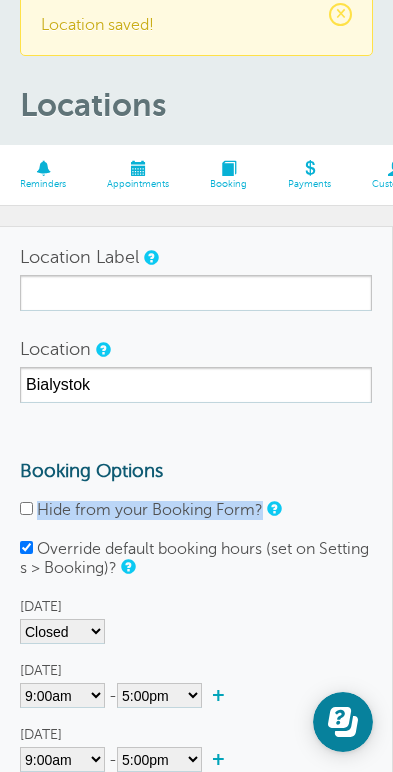 drag, startPoint x: 584, startPoint y: 448, endPoint x: 802, endPoint y: 453, distance: 218.05733 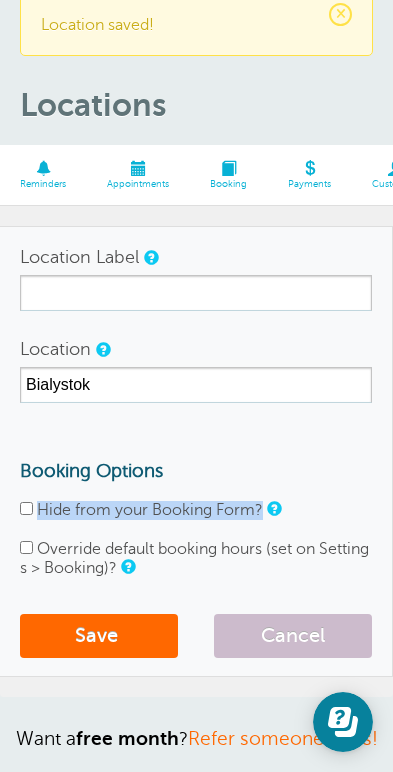 click on "Hide from your Booking Form?" at bounding box center (26, 508) 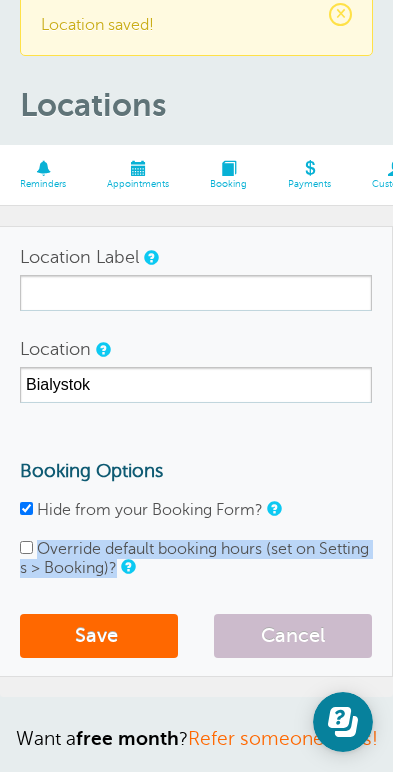 drag, startPoint x: 576, startPoint y: 485, endPoint x: 1008, endPoint y: 486, distance: 432.00116 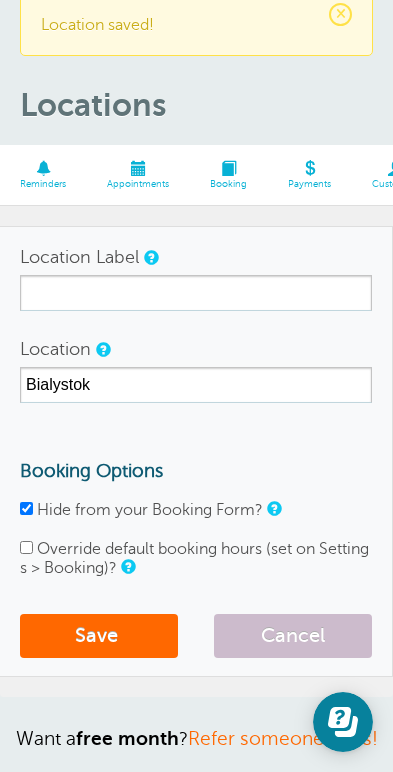 click on "Location Label
Location
Bialystok
Booking Options
Hide from your Booking Form?
Override default booking hours (set on Settings > Booking)?
Sunday
Closed
12:00am
12:15am
12:30am
12:45am
1:00am 1:15am 1:30am 1:45am 2:00am 2:15am 2:30am + +" at bounding box center (196, 451) 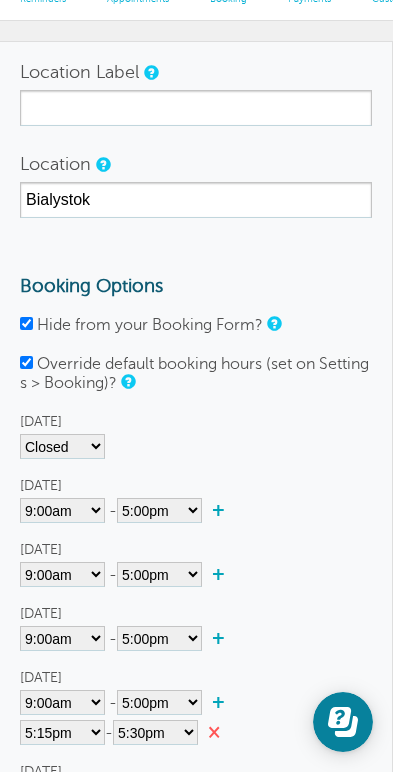 scroll, scrollTop: 466, scrollLeft: 0, axis: vertical 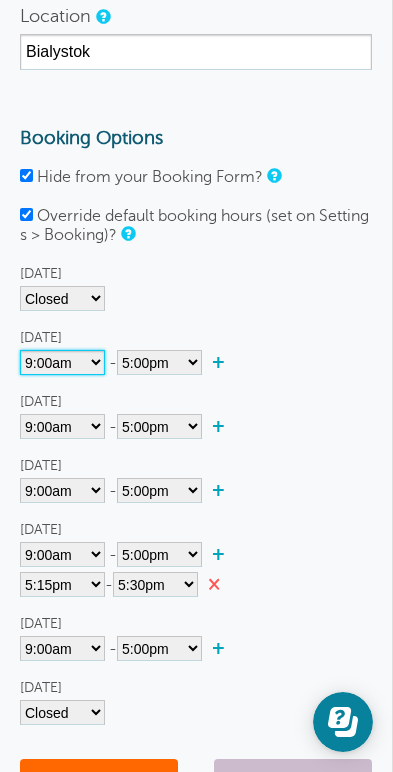 click on "Closed
12:00am
12:15am
12:30am
12:45am
1:00am
1:15am
1:30am
1:45am
2:00am
2:15am
2:30am
2:45am
3:00am
3:15am
3:30am
3:45am 4:00am" at bounding box center [62, 362] 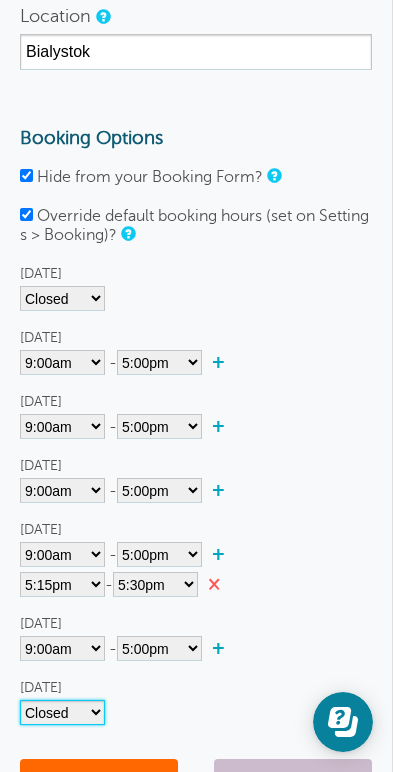 click on "Closed
12:00am
12:15am
12:30am
12:45am
1:00am
1:15am
1:30am
1:45am
2:00am
2:15am
2:30am
2:45am
3:00am
3:15am
3:30am
3:45am 4:00am" at bounding box center (62, 712) 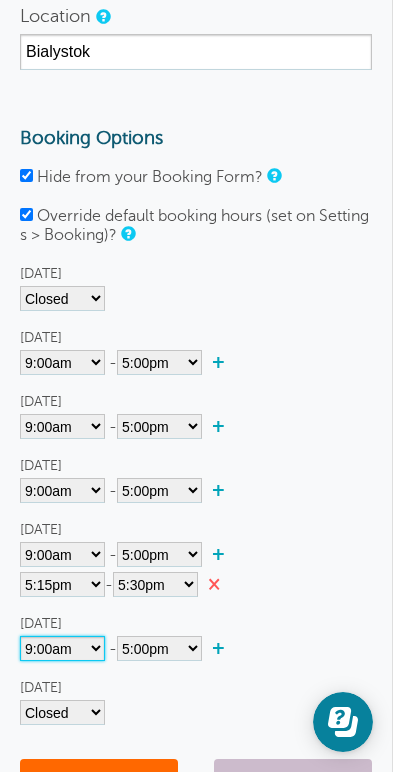 click on "Closed
12:00am
12:15am
12:30am
12:45am
1:00am
1:15am
1:30am
1:45am
2:00am
2:15am
2:30am
2:45am
3:00am
3:15am
3:30am
3:45am 4:00am" at bounding box center [62, 648] 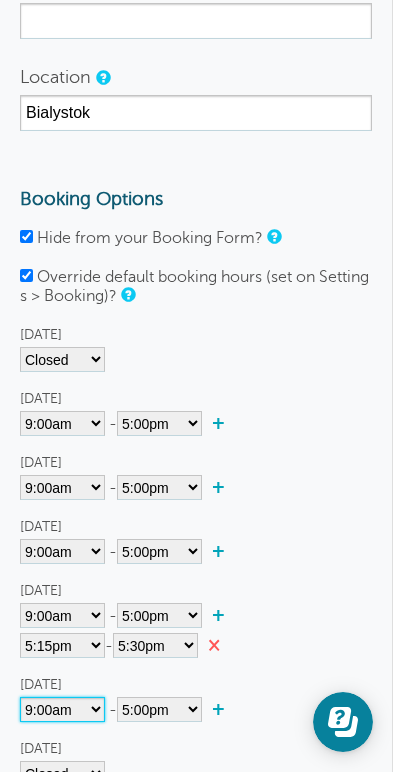 scroll, scrollTop: 400, scrollLeft: 0, axis: vertical 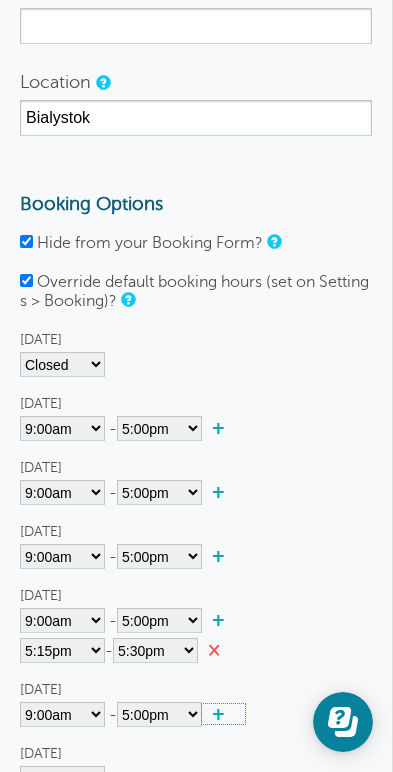 click on "+" at bounding box center [223, 714] 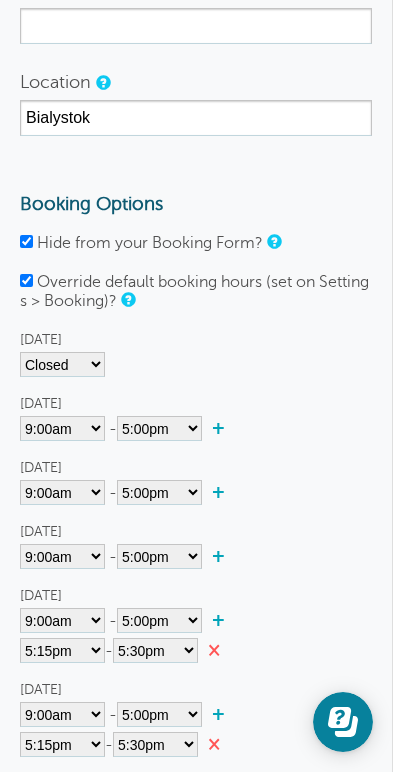 click on "+" at bounding box center (223, 714) 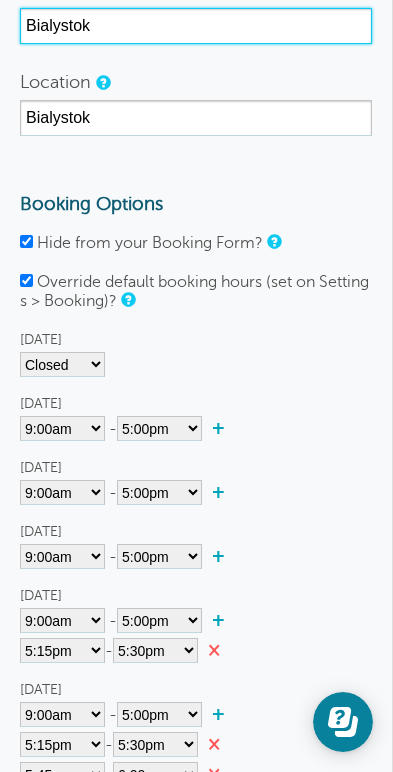 type on "Bialystok" 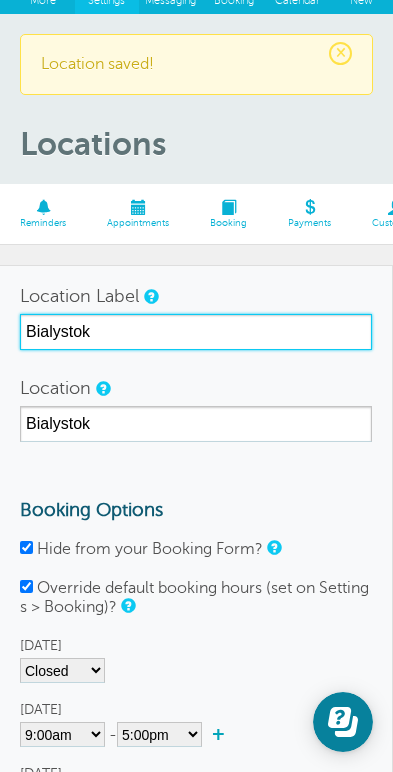 scroll, scrollTop: 0, scrollLeft: 0, axis: both 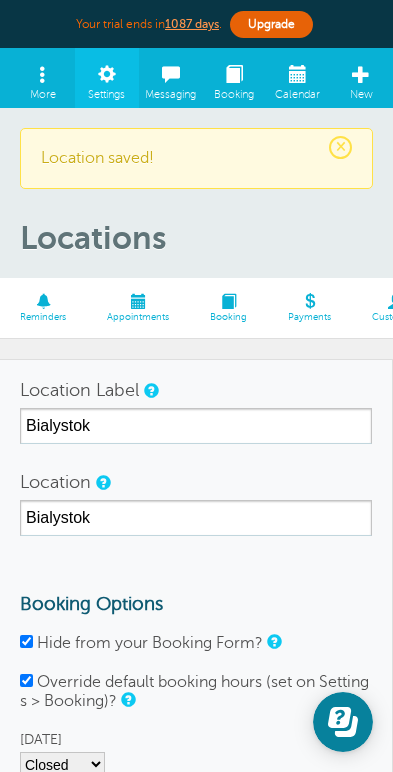 click on "Booking" at bounding box center (229, 318) 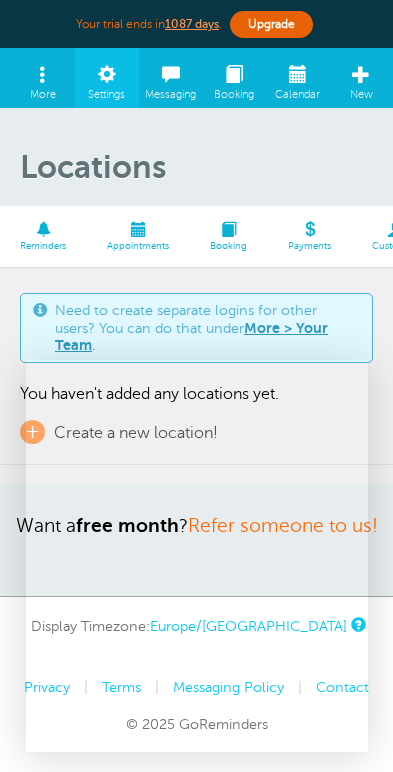 scroll, scrollTop: 0, scrollLeft: 0, axis: both 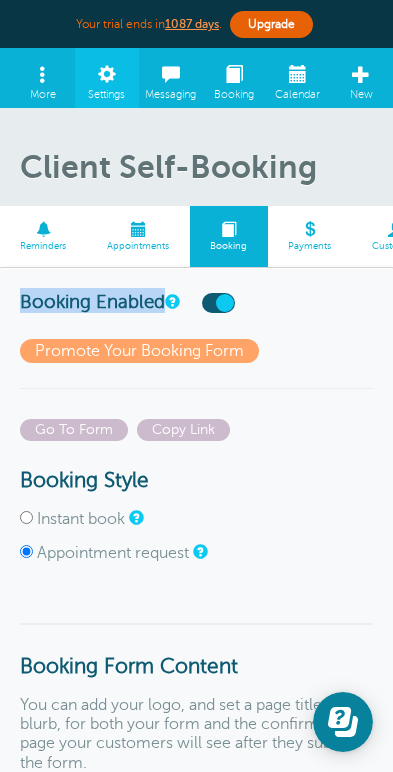 click on "Booking Enabled
Promote Your Booking Form
Go To Form
Copy Link
Booking Style
Instant book
Appointment request
Edit Content" at bounding box center (196, 1745) 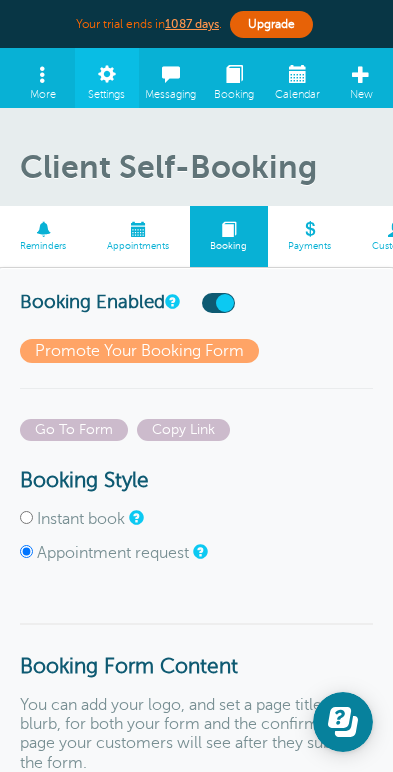 click on "Instant book" at bounding box center [81, 519] 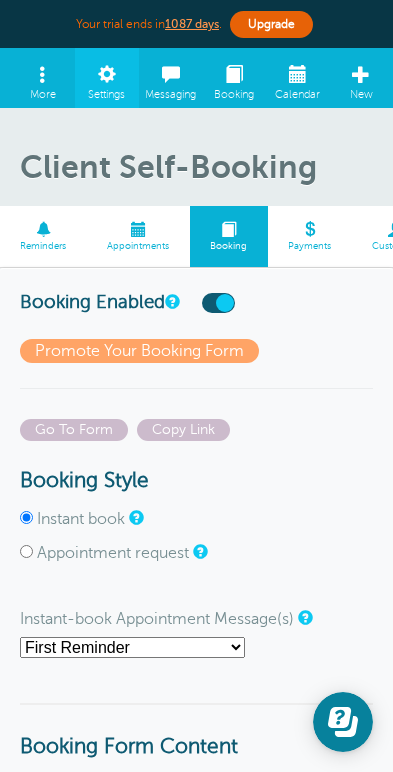 click on "Go To Form
Copy Link
Booking Style
Instant book
Appointment request
Instant-book Appointment Message(s)
First Reminder Second Reminder Third Reminder
Edit Content +" at bounding box center [196, 1851] 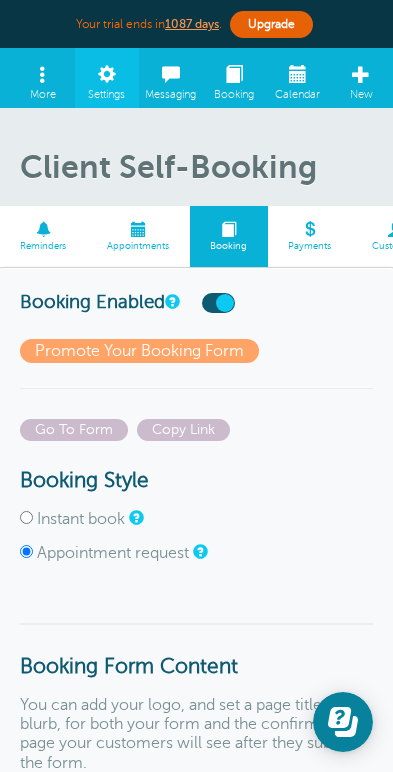 click on "Instant book" at bounding box center (81, 519) 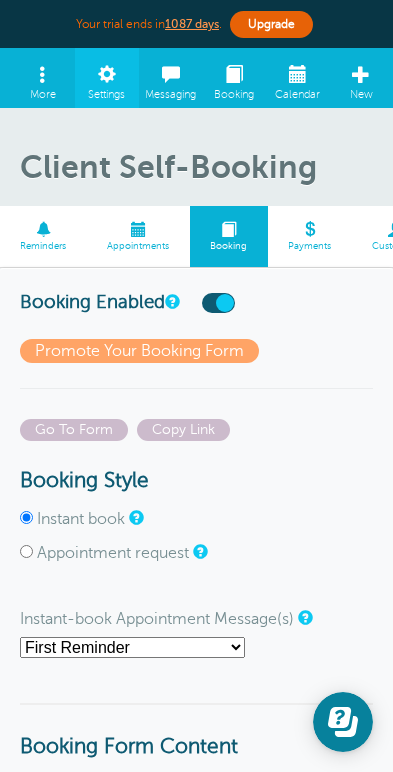 click on "Appointment request" at bounding box center (113, 553) 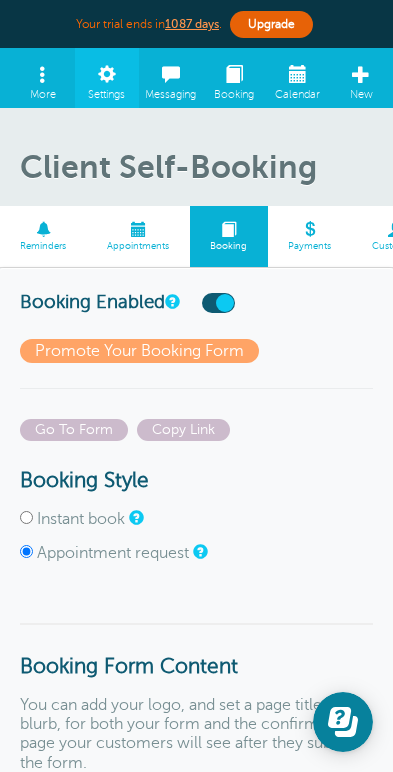 click at bounding box center (218, 303) 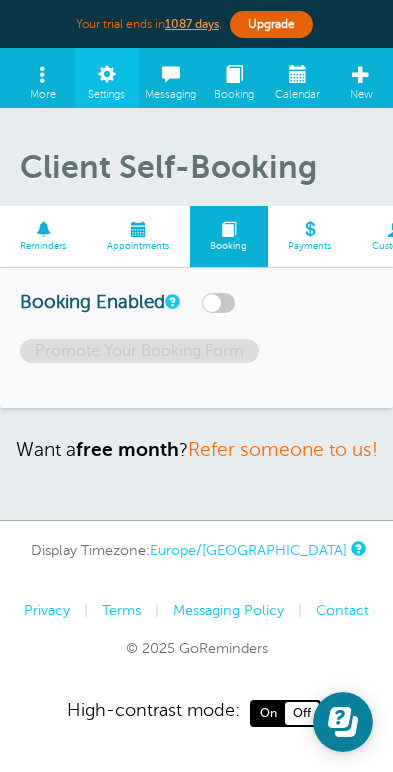 click at bounding box center [218, 303] 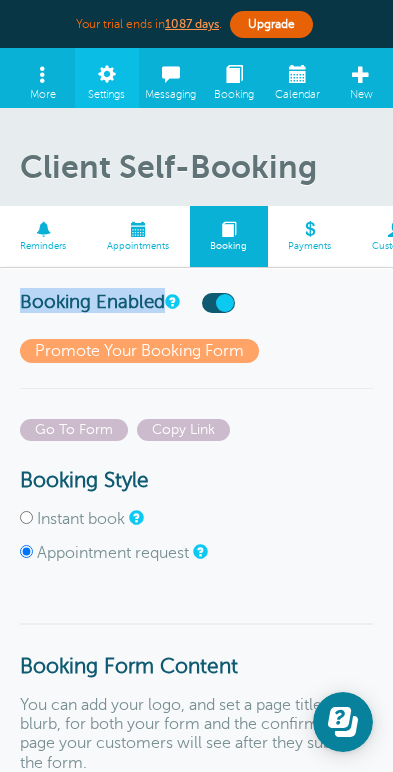 drag, startPoint x: 537, startPoint y: 267, endPoint x: 697, endPoint y: 277, distance: 160.3122 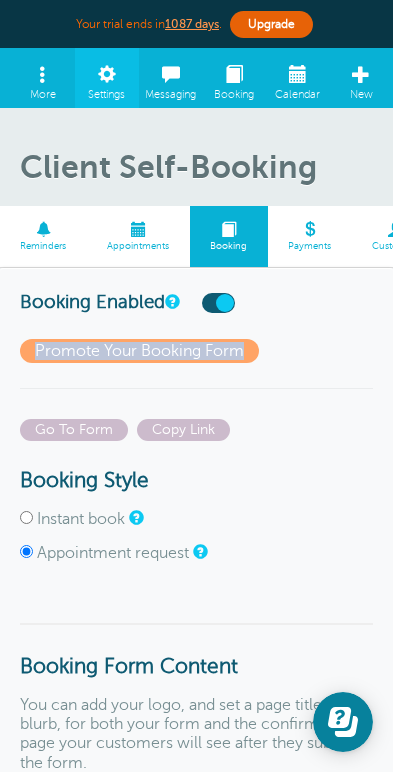 drag, startPoint x: 1218, startPoint y: 265, endPoint x: 1494, endPoint y: 267, distance: 276.00723 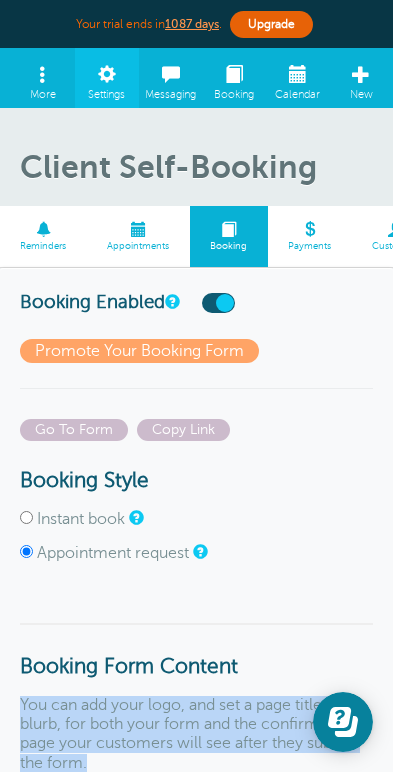 drag, startPoint x: 608, startPoint y: 547, endPoint x: 553, endPoint y: 539, distance: 55.578773 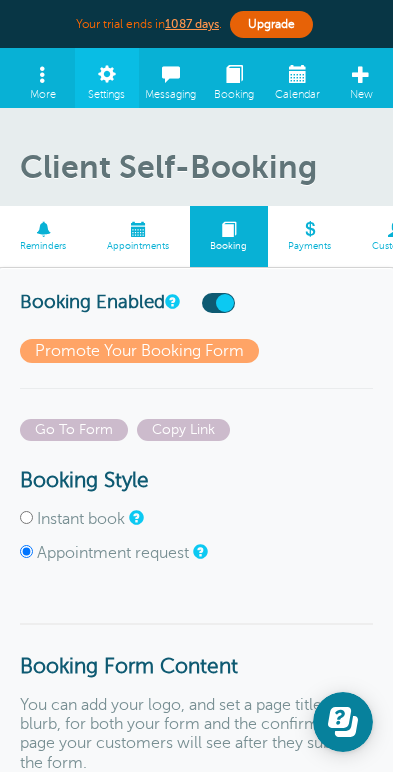 click on "You can add your logo, and set a page title and blurb, for both your form and the confirmation page your
customers will see after they submit the form.
Edit Content" at bounding box center [196, 751] 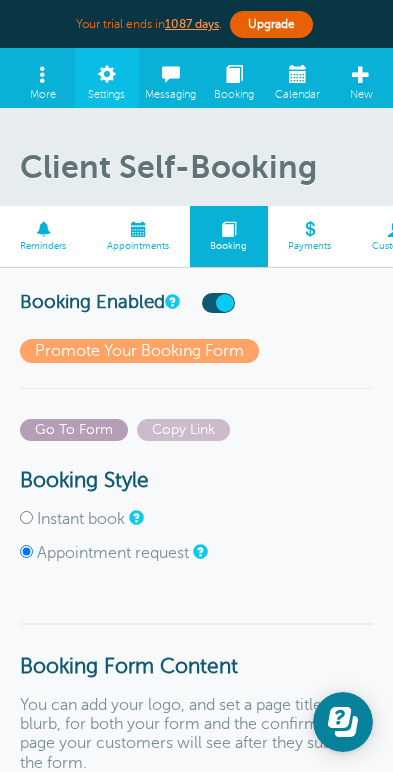 drag, startPoint x: 1244, startPoint y: 349, endPoint x: 1315, endPoint y: 357, distance: 71.44928 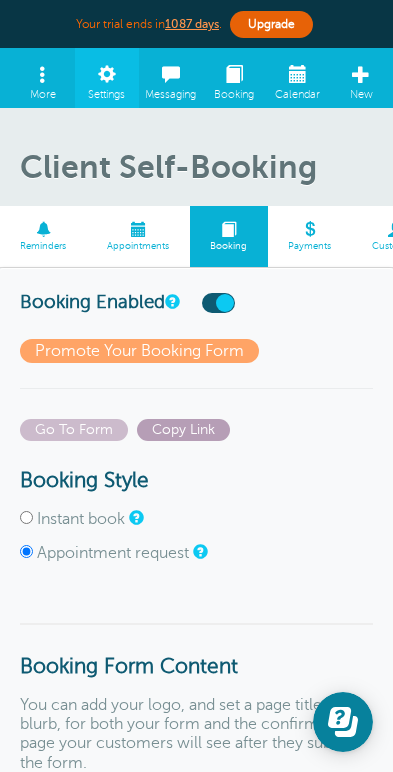 drag, startPoint x: 1469, startPoint y: 352, endPoint x: 1396, endPoint y: 351, distance: 73.00685 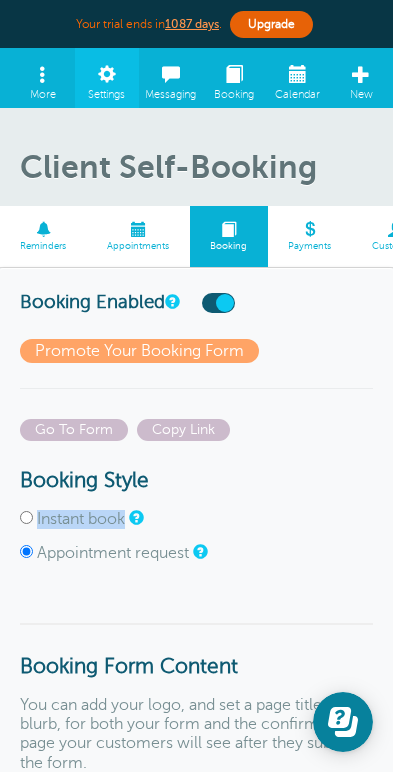 drag, startPoint x: 575, startPoint y: 392, endPoint x: 664, endPoint y: 392, distance: 89 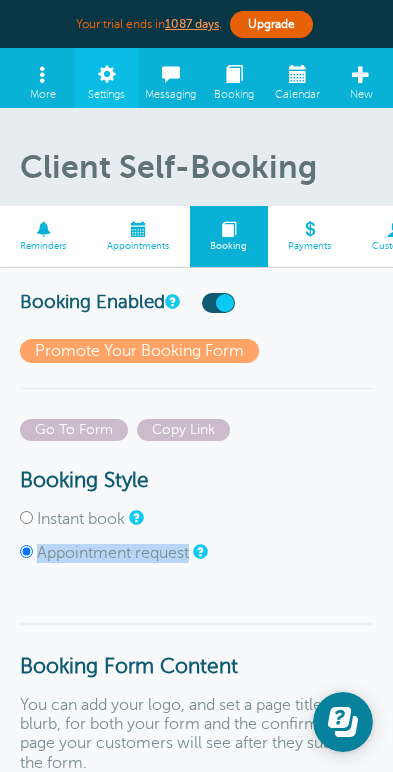drag, startPoint x: 824, startPoint y: 390, endPoint x: 930, endPoint y: 394, distance: 106.07545 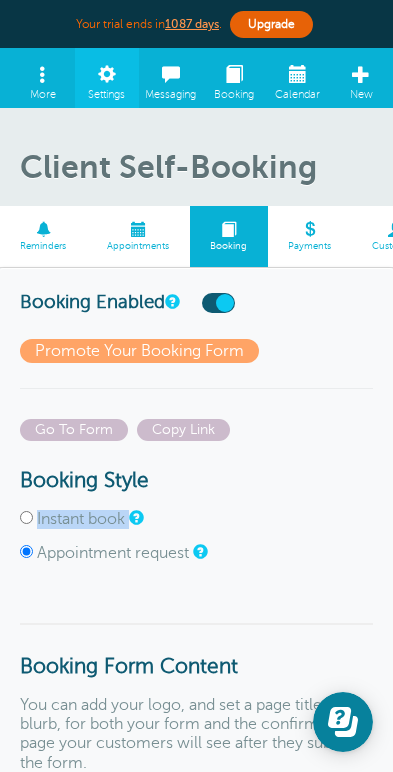 drag, startPoint x: 596, startPoint y: 397, endPoint x: 573, endPoint y: 397, distance: 23 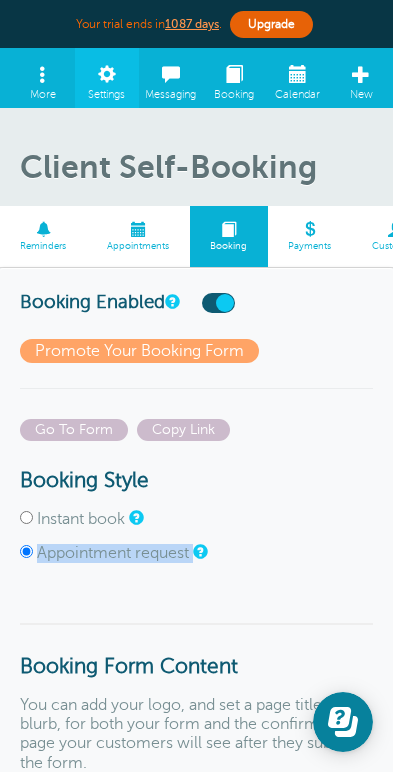 drag, startPoint x: 781, startPoint y: 389, endPoint x: 936, endPoint y: 389, distance: 155 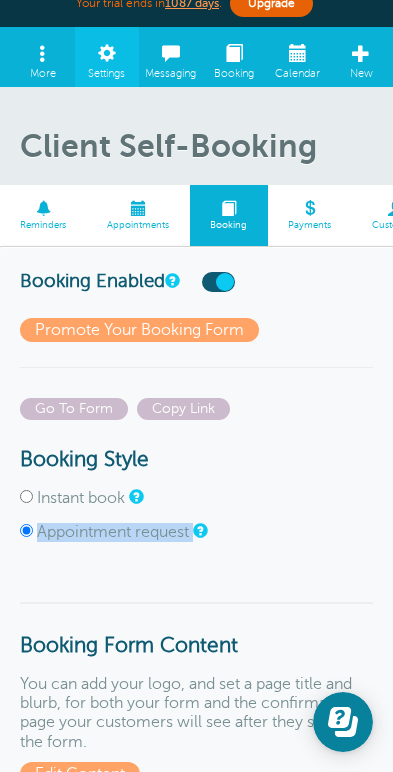 scroll, scrollTop: 66, scrollLeft: 0, axis: vertical 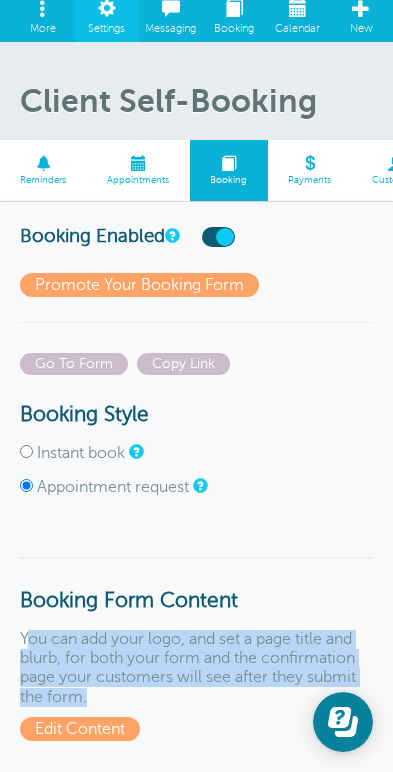 drag, startPoint x: 650, startPoint y: 485, endPoint x: 562, endPoint y: 476, distance: 88.45903 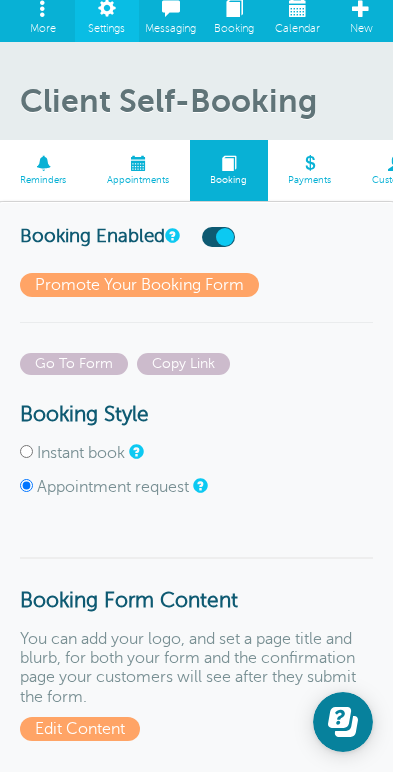 drag, startPoint x: 1048, startPoint y: 584, endPoint x: 975, endPoint y: 892, distance: 316.53278 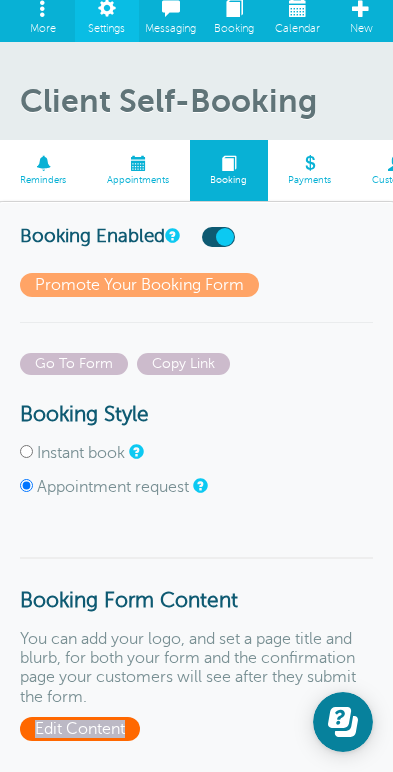 drag, startPoint x: 638, startPoint y: 520, endPoint x: 556, endPoint y: 523, distance: 82.05486 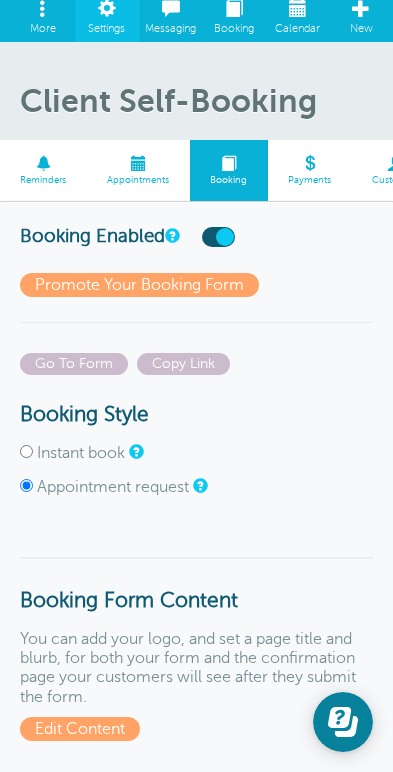 click on "Go To Form
Copy Link
Booking Style
Instant book
Appointment request
Instant-book Appointment Message(s)
First Reminder Second Reminder Third Reminder
Edit Content +" at bounding box center (196, 1745) 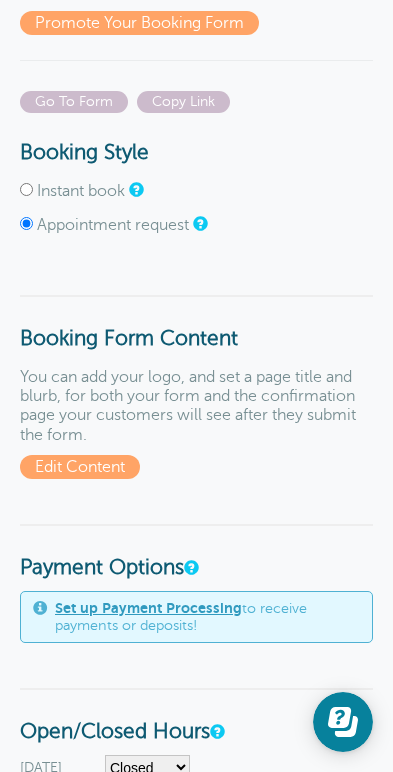 scroll, scrollTop: 333, scrollLeft: 0, axis: vertical 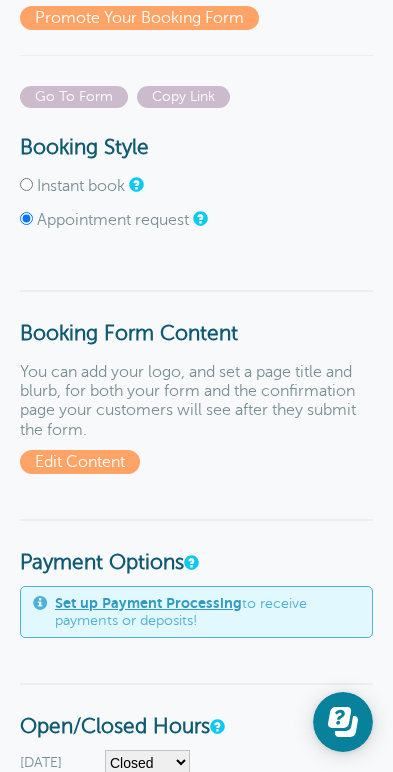 drag, startPoint x: 618, startPoint y: 505, endPoint x: 748, endPoint y: 507, distance: 130.01538 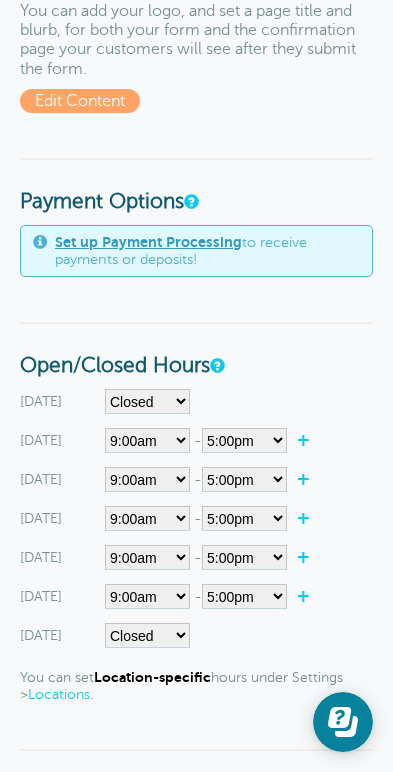 scroll, scrollTop: 866, scrollLeft: 0, axis: vertical 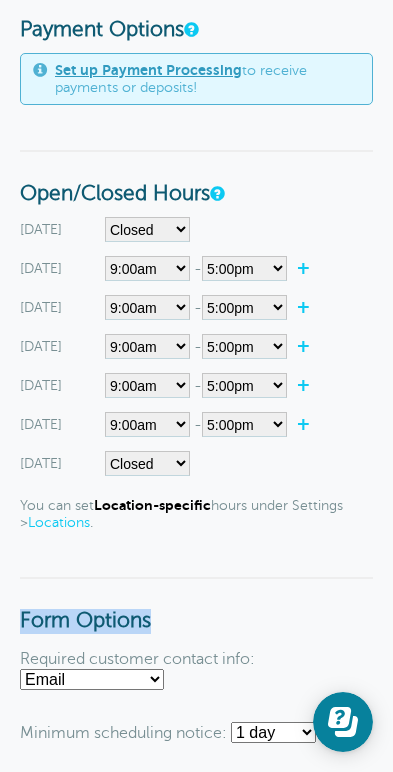 drag, startPoint x: 556, startPoint y: 382, endPoint x: 696, endPoint y: 394, distance: 140.51335 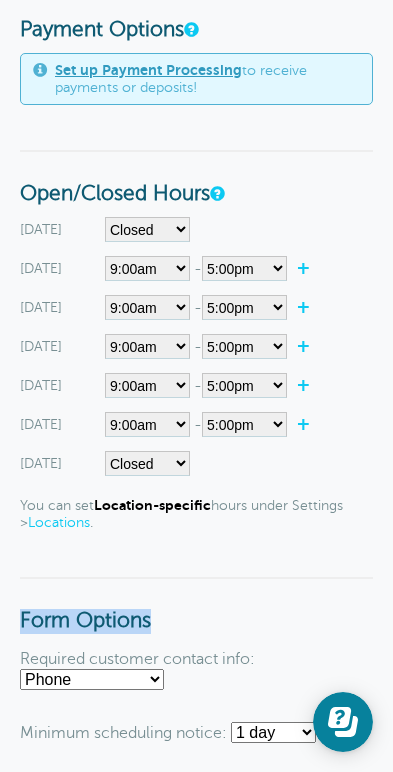 click on "Email Phone Email or Phone Email and Phone" at bounding box center [92, 679] 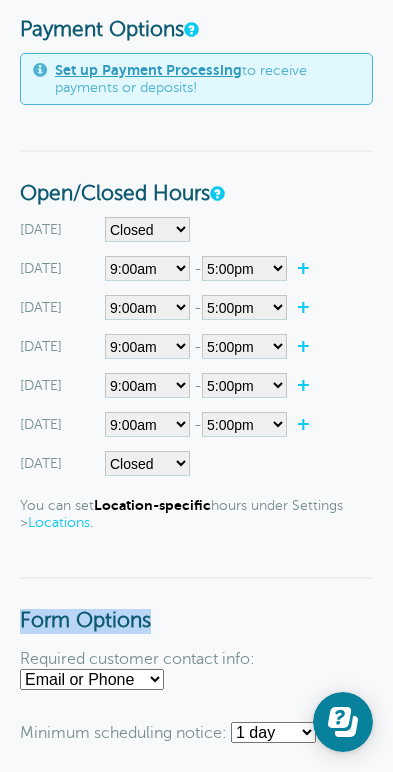 drag, startPoint x: 890, startPoint y: 424, endPoint x: 886, endPoint y: 436, distance: 12.649111 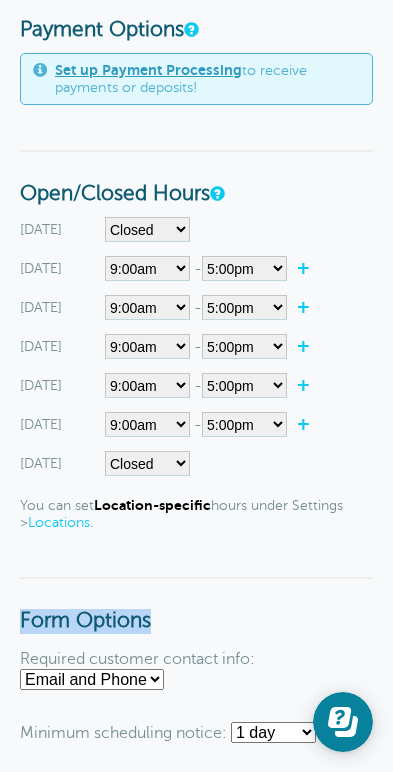 click on "Email Phone Email or Phone Email and Phone" at bounding box center [92, 679] 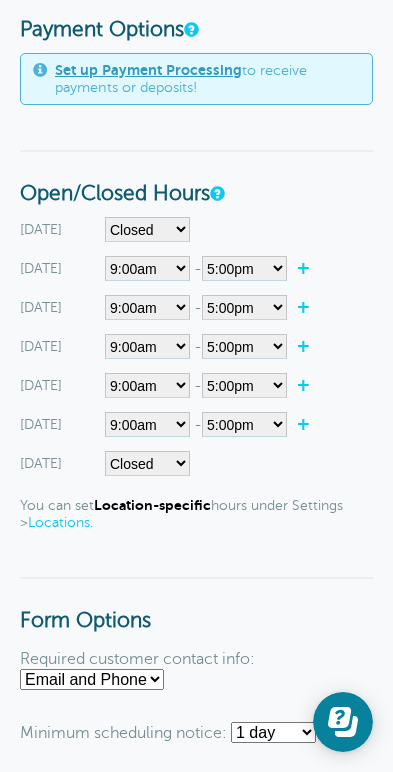 click on "Go To Form
Copy Link
Booking Style
Instant book
Appointment request
Instant-book Appointment Message(s)
First Reminder Second Reminder Third Reminder
Edit Content +" at bounding box center (196, 945) 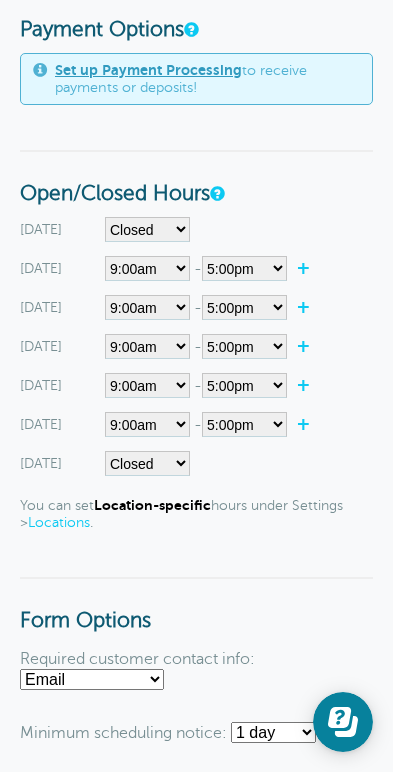 click on "Go To Form
Copy Link
Booking Style
Instant book
Appointment request
Instant-book Appointment Message(s)
First Reminder Second Reminder Third Reminder
Edit Content +" at bounding box center (196, 945) 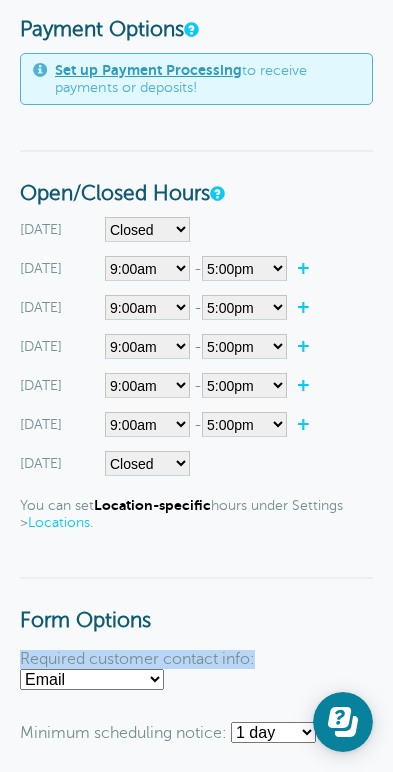 drag, startPoint x: 555, startPoint y: 424, endPoint x: 784, endPoint y: 424, distance: 229 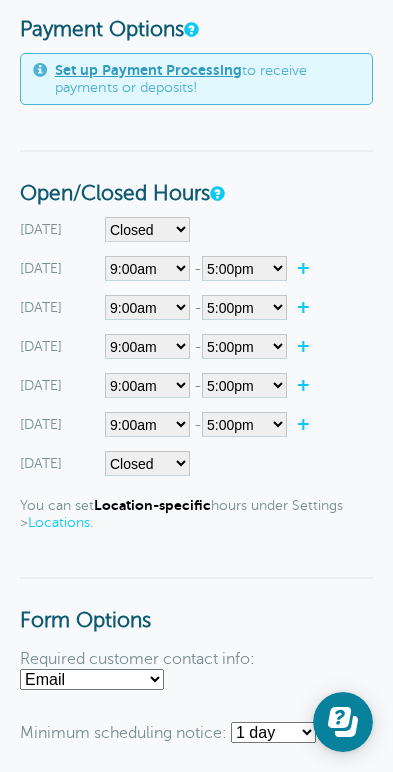 drag, startPoint x: 984, startPoint y: 424, endPoint x: 803, endPoint y: 430, distance: 181.09943 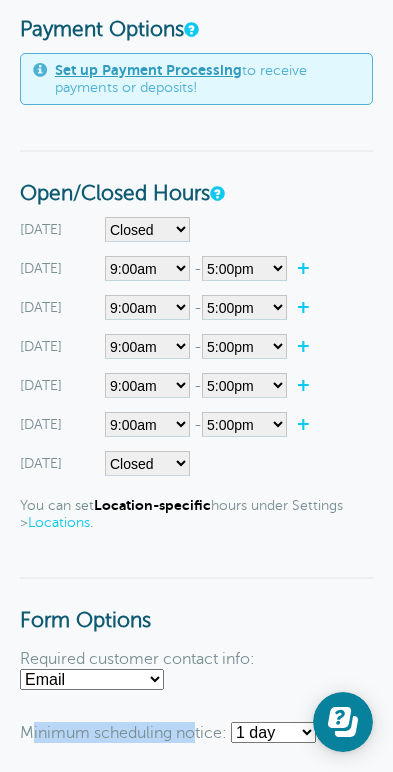 drag, startPoint x: 595, startPoint y: 475, endPoint x: 706, endPoint y: 484, distance: 111.364265 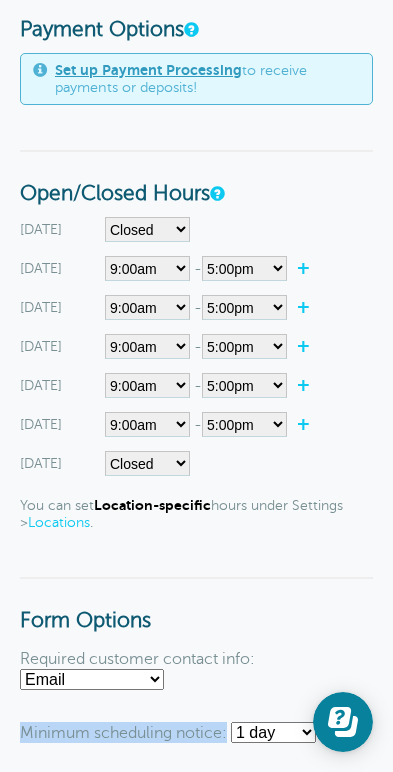 drag, startPoint x: 548, startPoint y: 486, endPoint x: 763, endPoint y: 473, distance: 215.39267 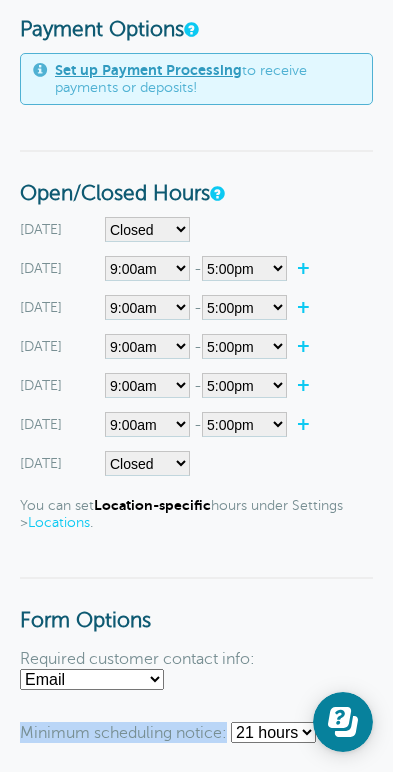 click on "None 1 hour 2 hours 3 hours 4 hours 5 hours 6 hours 7 hours 8 hours 9 hours 10 hours 11 hours 12 hours 13 hours 14 hours 15 hours 16 hours 17 hours 18 hours 19 hours 20 hours 21 hours 22 hours 23 hours 1 day 2 days 3 days 4 days 5 days 6 days 1 week" at bounding box center [273, 732] 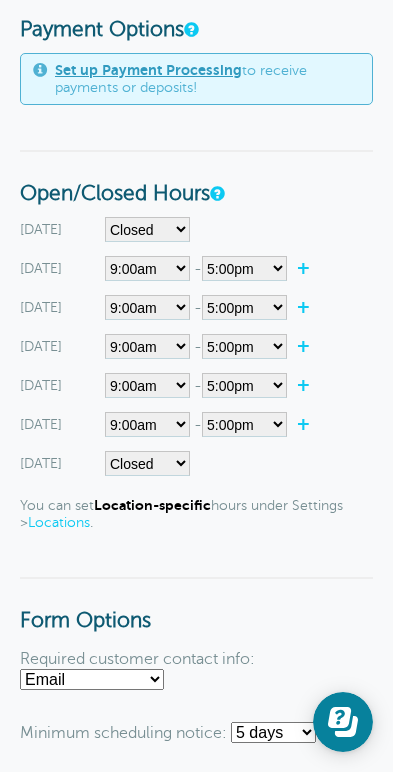 click on "Go To Form
Copy Link
Booking Style
Instant book
Appointment request
Instant-book Appointment Message(s)
First Reminder Second Reminder Third Reminder
Edit Content +" at bounding box center [196, 945] 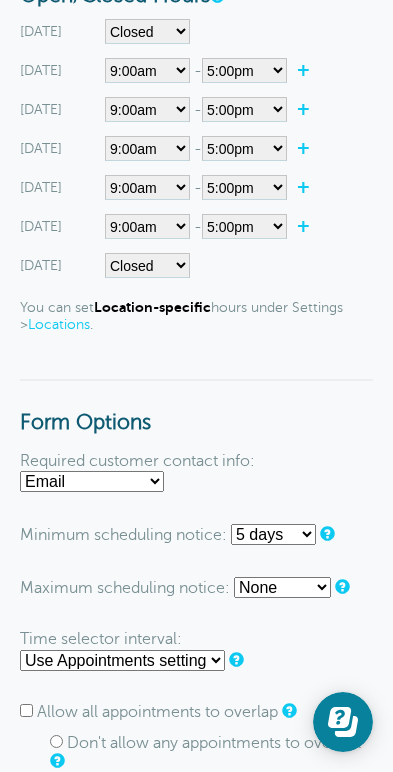 scroll, scrollTop: 1066, scrollLeft: 0, axis: vertical 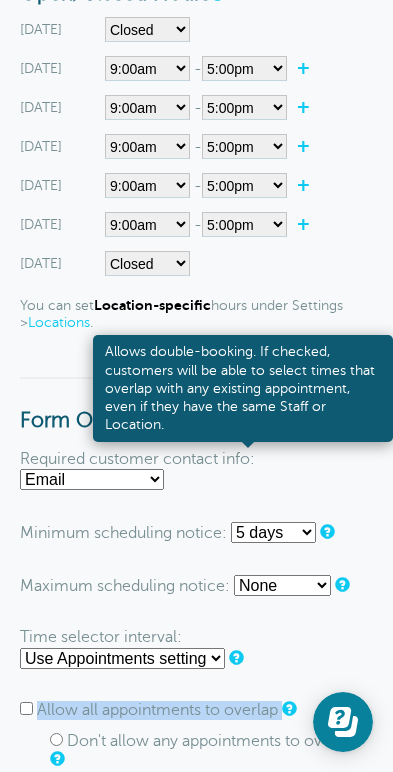 drag, startPoint x: 575, startPoint y: 439, endPoint x: 822, endPoint y: 440, distance: 247.00203 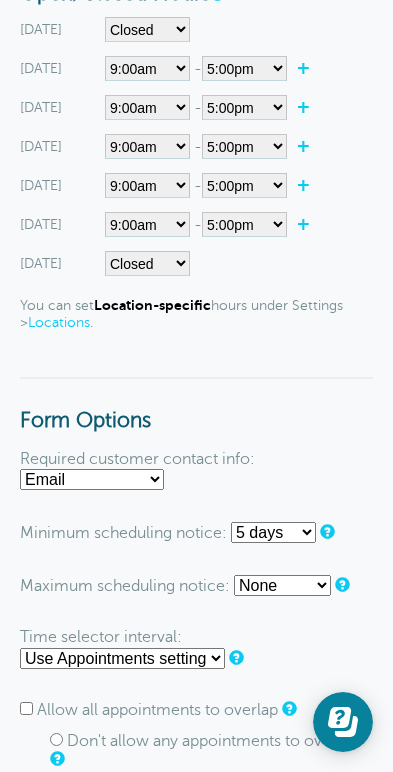 click on "Don't allow appointments with the same Staff to overlap. If no Staff is selected, block double-booking a Location." at bounding box center (206, 920) 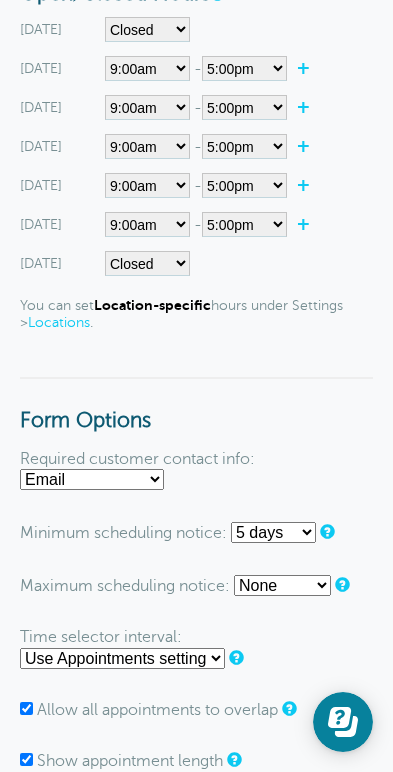 click on "Allow all appointments to overlap" at bounding box center (26, 708) 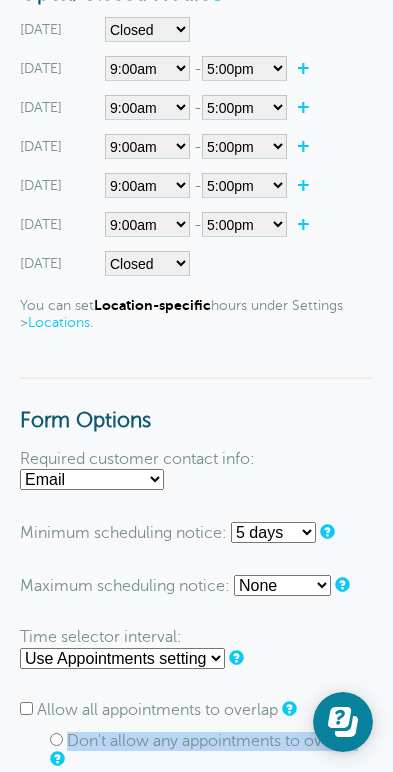 drag, startPoint x: 607, startPoint y: 464, endPoint x: 762, endPoint y: 460, distance: 155.0516 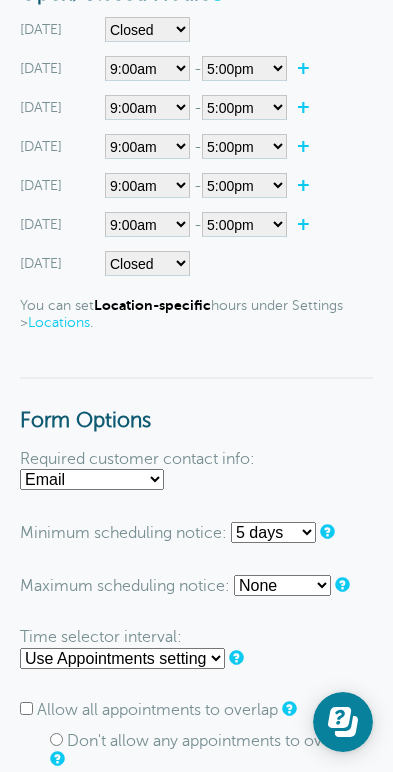drag, startPoint x: 612, startPoint y: 500, endPoint x: 1028, endPoint y: 501, distance: 416.0012 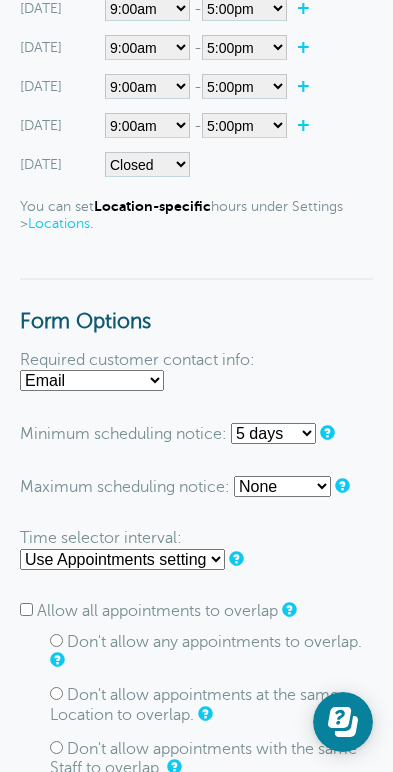 scroll, scrollTop: 1200, scrollLeft: 0, axis: vertical 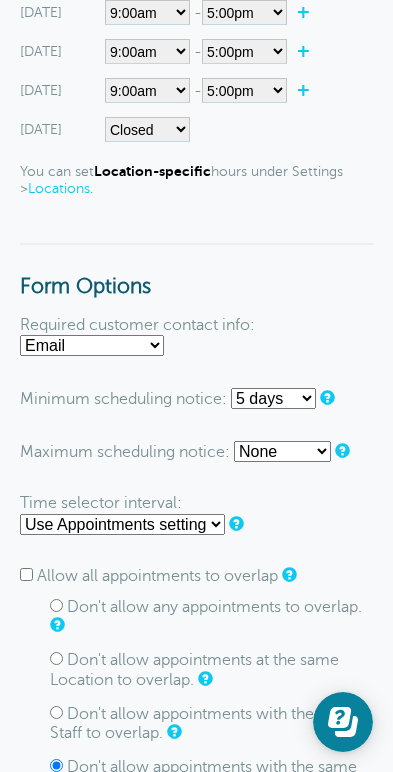 click on "Maximum number of times an appointment can repeat:" at bounding box center [192, 1020] 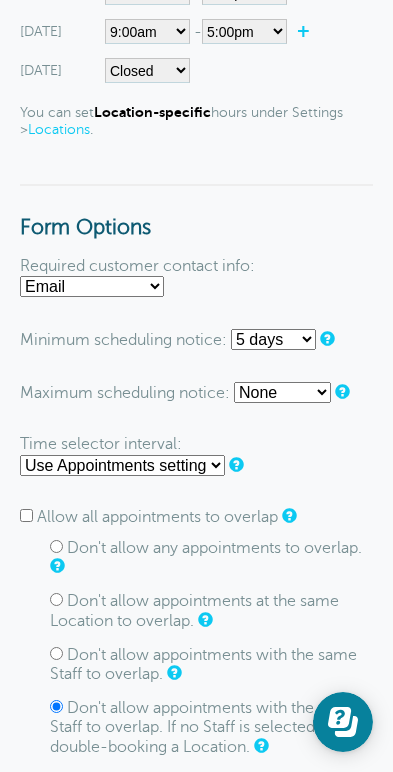scroll, scrollTop: 1533, scrollLeft: 0, axis: vertical 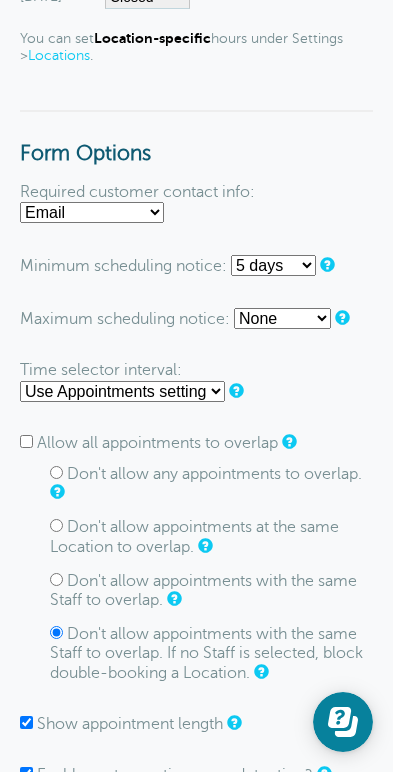 drag, startPoint x: 696, startPoint y: 662, endPoint x: 555, endPoint y: 658, distance: 141.05673 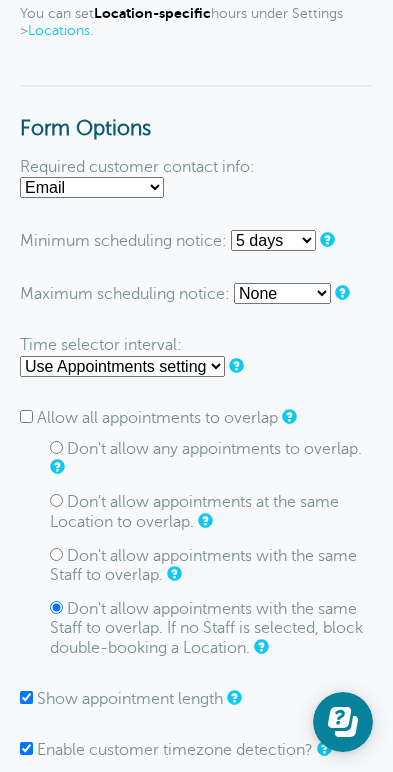 scroll, scrollTop: 1400, scrollLeft: 0, axis: vertical 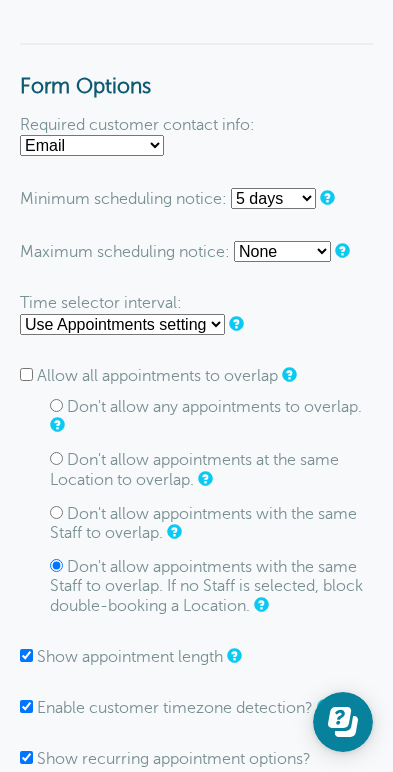 drag, startPoint x: 562, startPoint y: 676, endPoint x: 746, endPoint y: 676, distance: 184 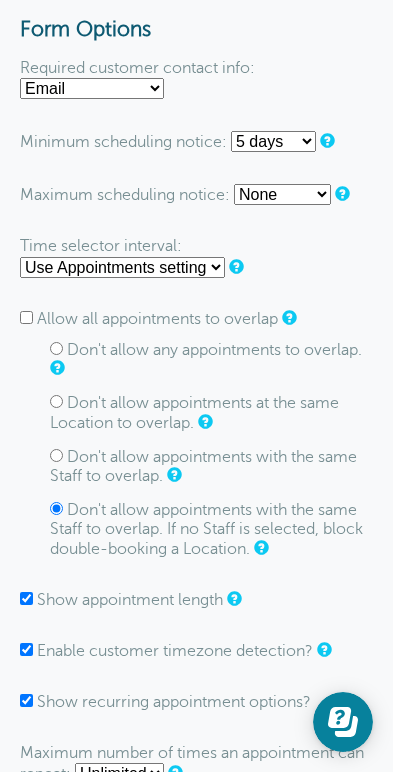 scroll, scrollTop: 1666, scrollLeft: 0, axis: vertical 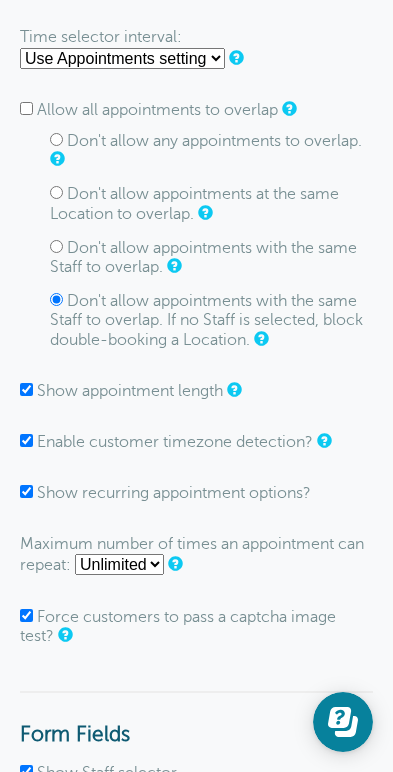 drag, startPoint x: 582, startPoint y: 544, endPoint x: 556, endPoint y: 544, distance: 26 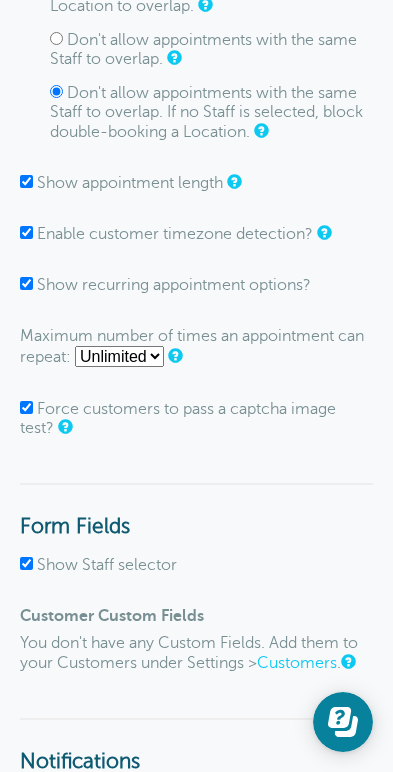 scroll, scrollTop: 1866, scrollLeft: 0, axis: vertical 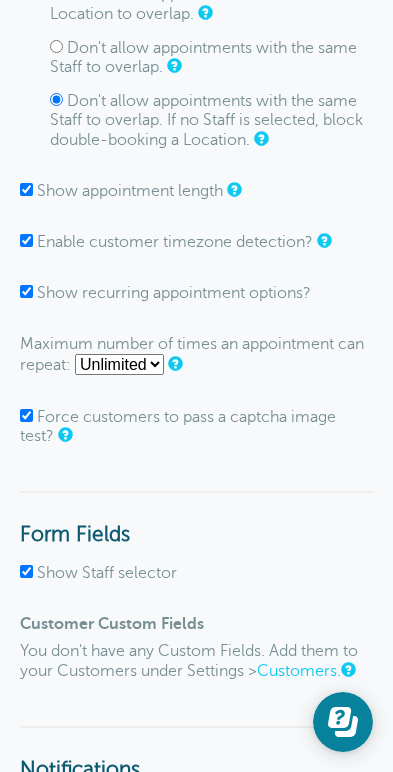 drag, startPoint x: 574, startPoint y: 596, endPoint x: 1472, endPoint y: 588, distance: 898.03564 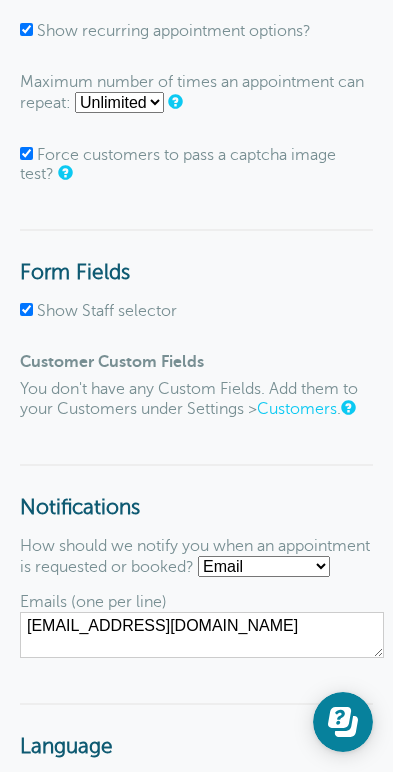 scroll, scrollTop: 2133, scrollLeft: 0, axis: vertical 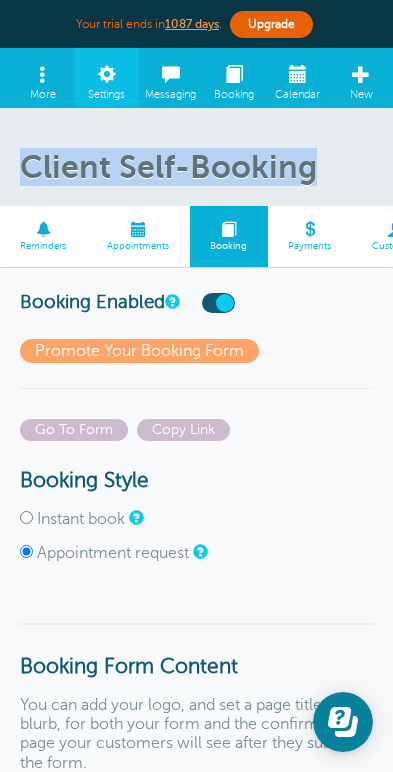drag, startPoint x: 875, startPoint y: 115, endPoint x: 531, endPoint y: 136, distance: 344.64038 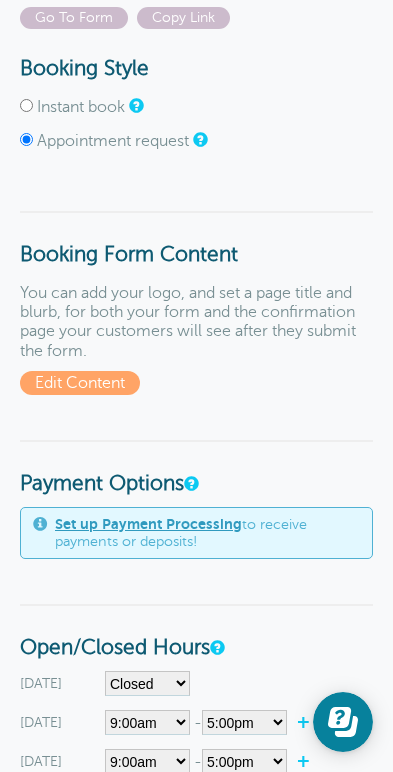 scroll, scrollTop: 333, scrollLeft: 0, axis: vertical 